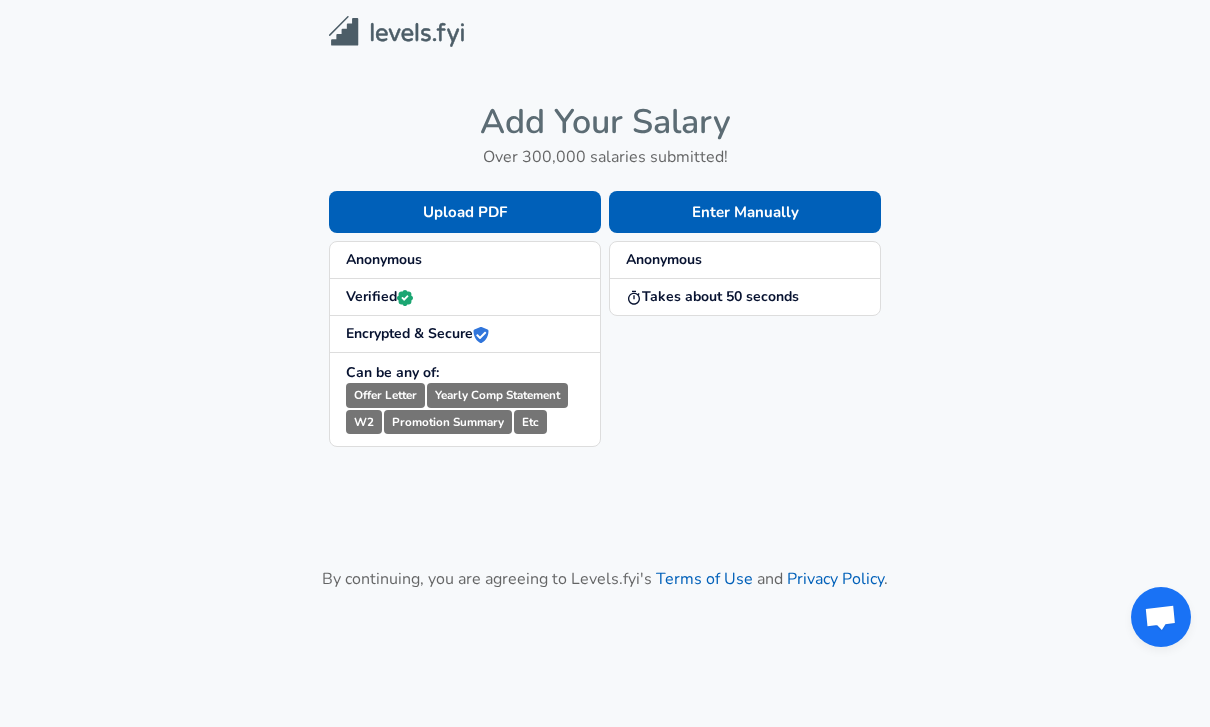 scroll, scrollTop: 0, scrollLeft: 0, axis: both 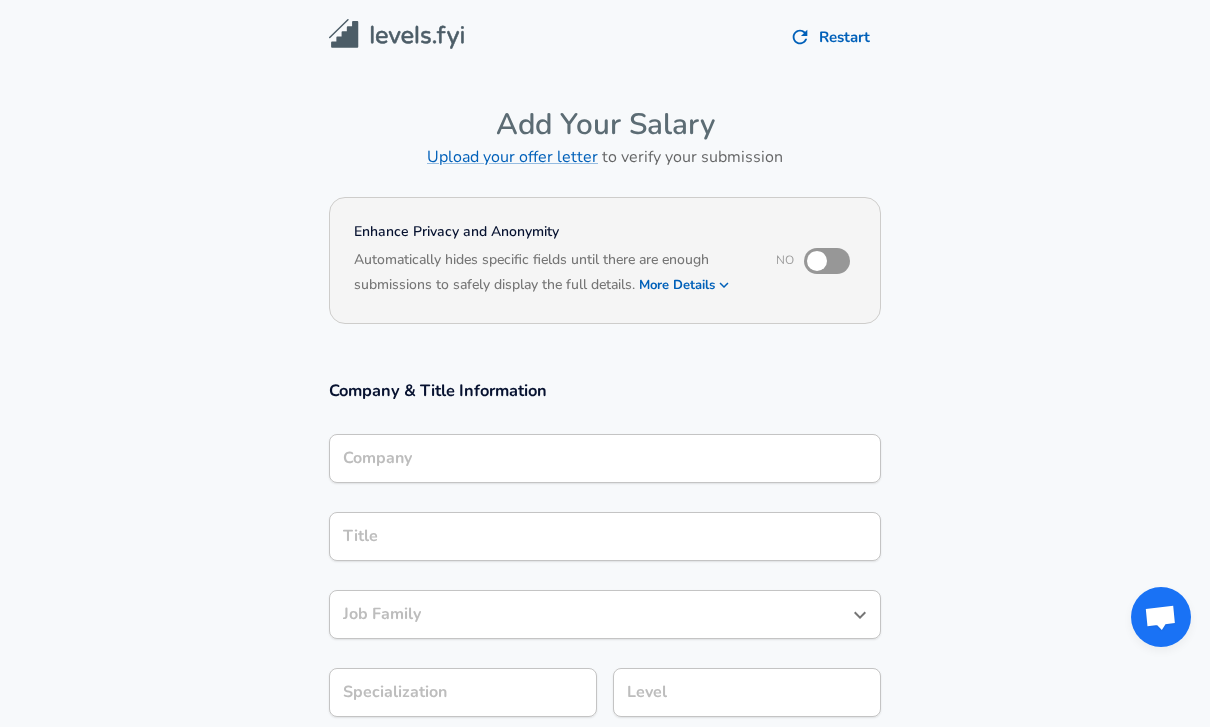 click on "Company" at bounding box center (605, 458) 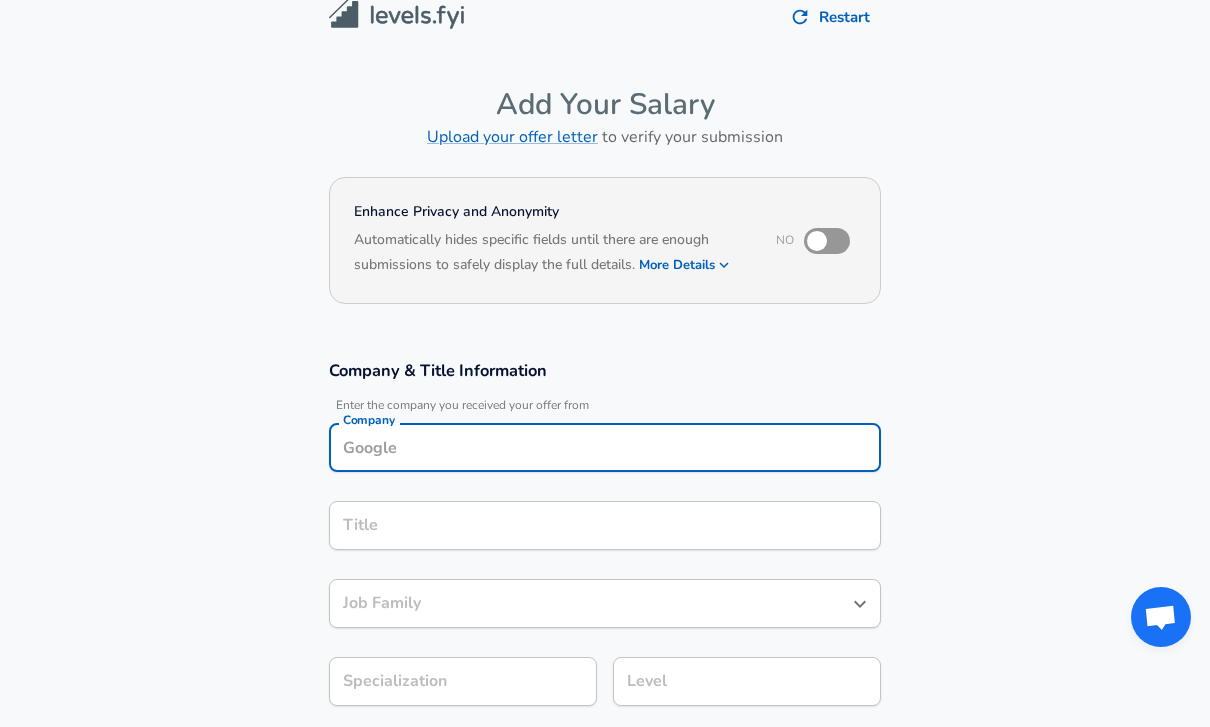 scroll, scrollTop: 0, scrollLeft: 0, axis: both 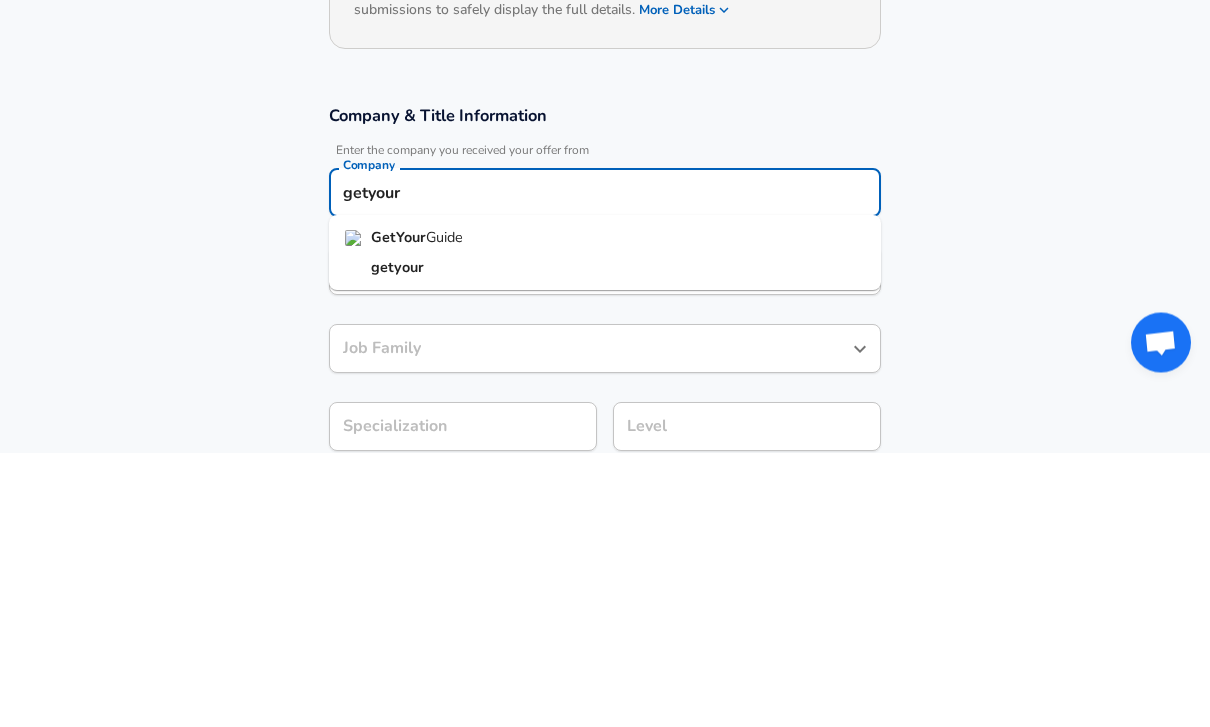 click on "GetYour Guide" at bounding box center [605, 513] 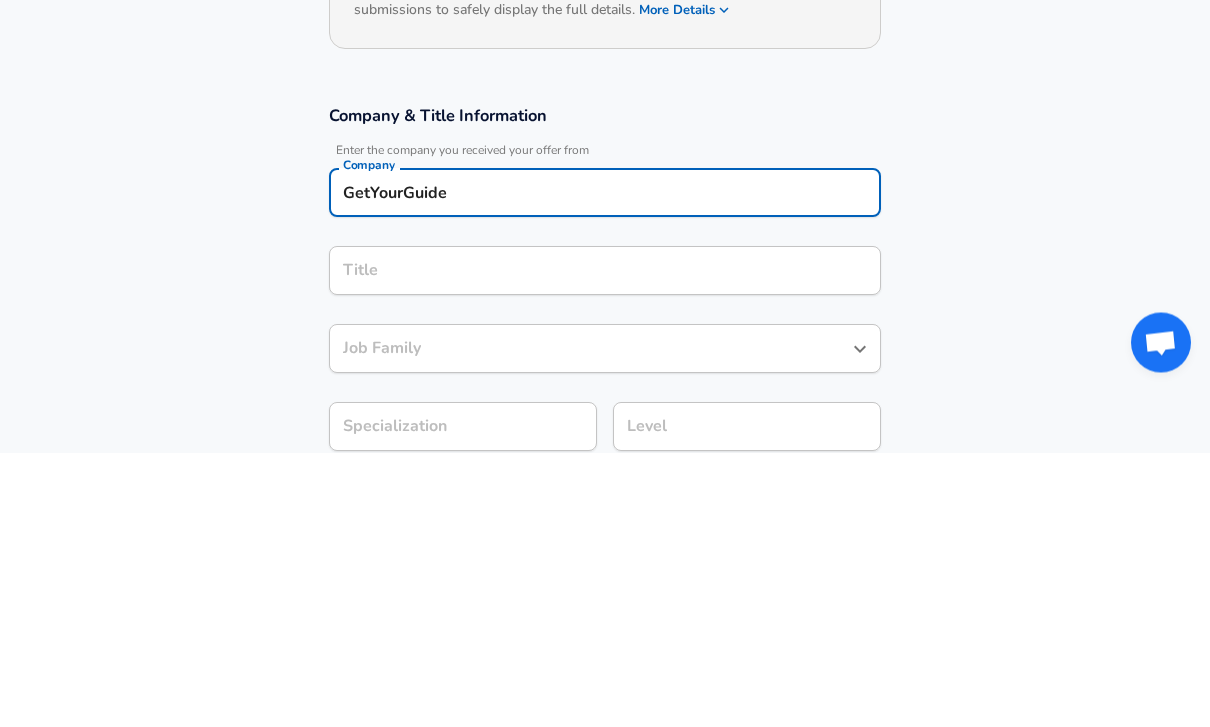 click on "Title" at bounding box center [605, 545] 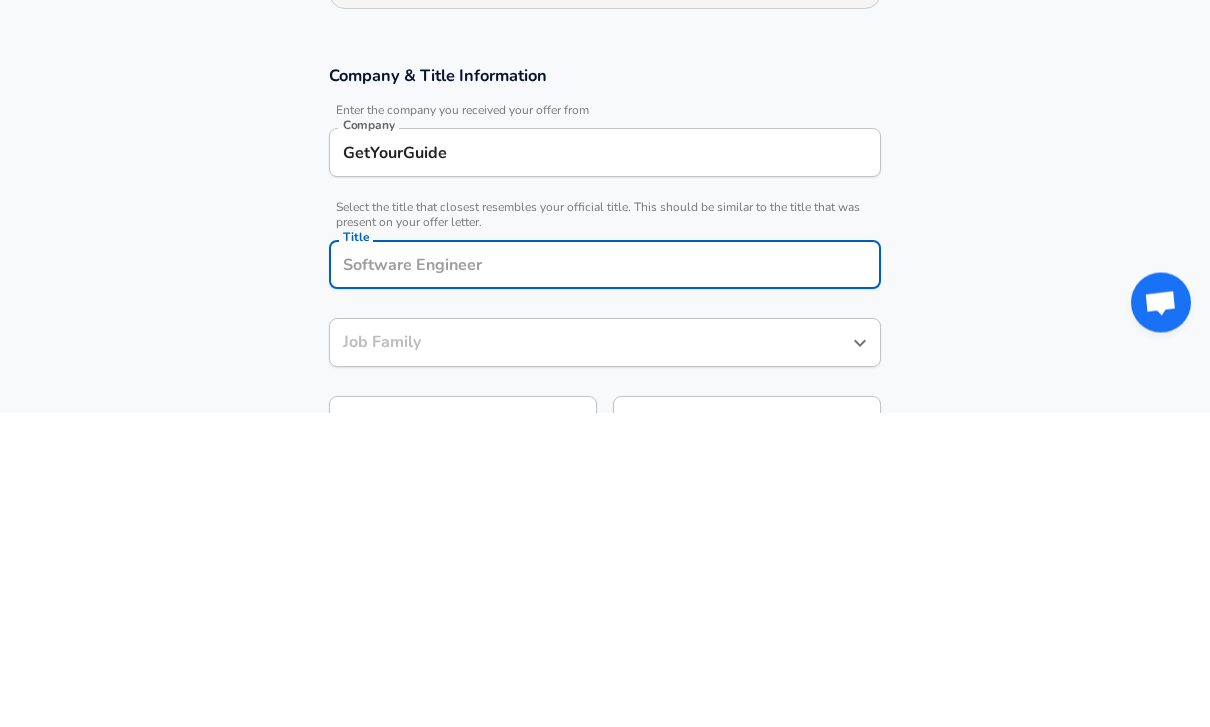 click on "Title" at bounding box center [605, 579] 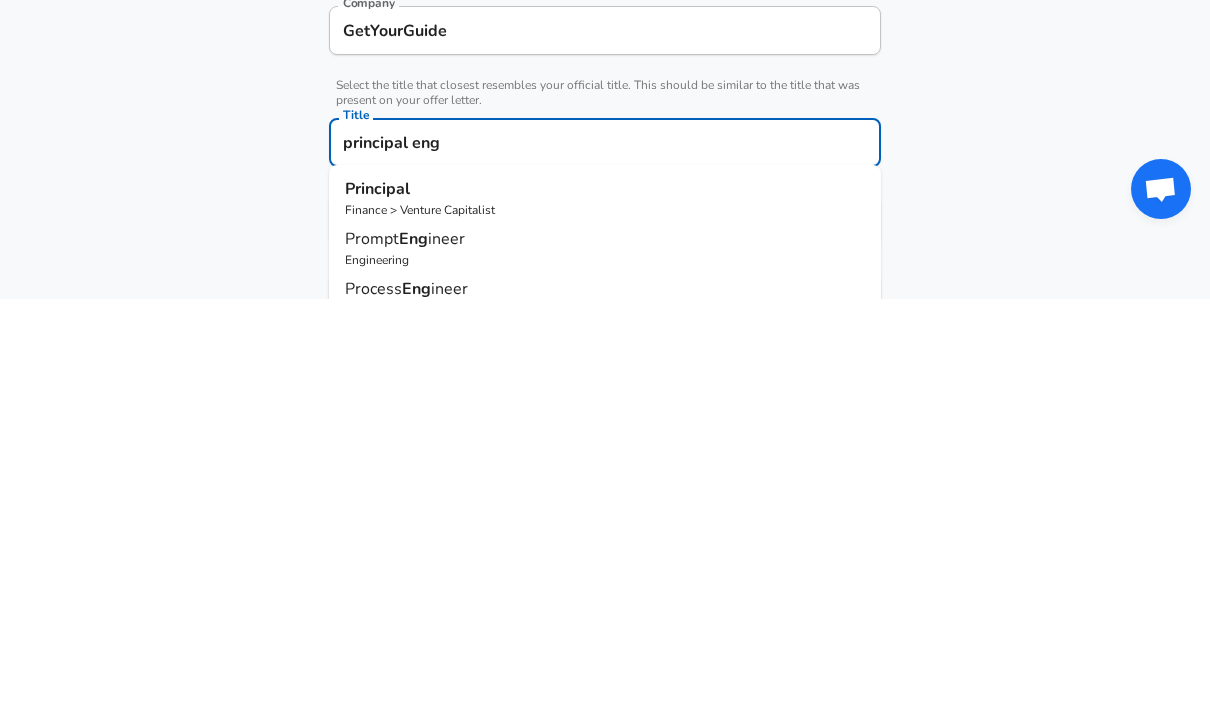 scroll, scrollTop: 13, scrollLeft: 0, axis: vertical 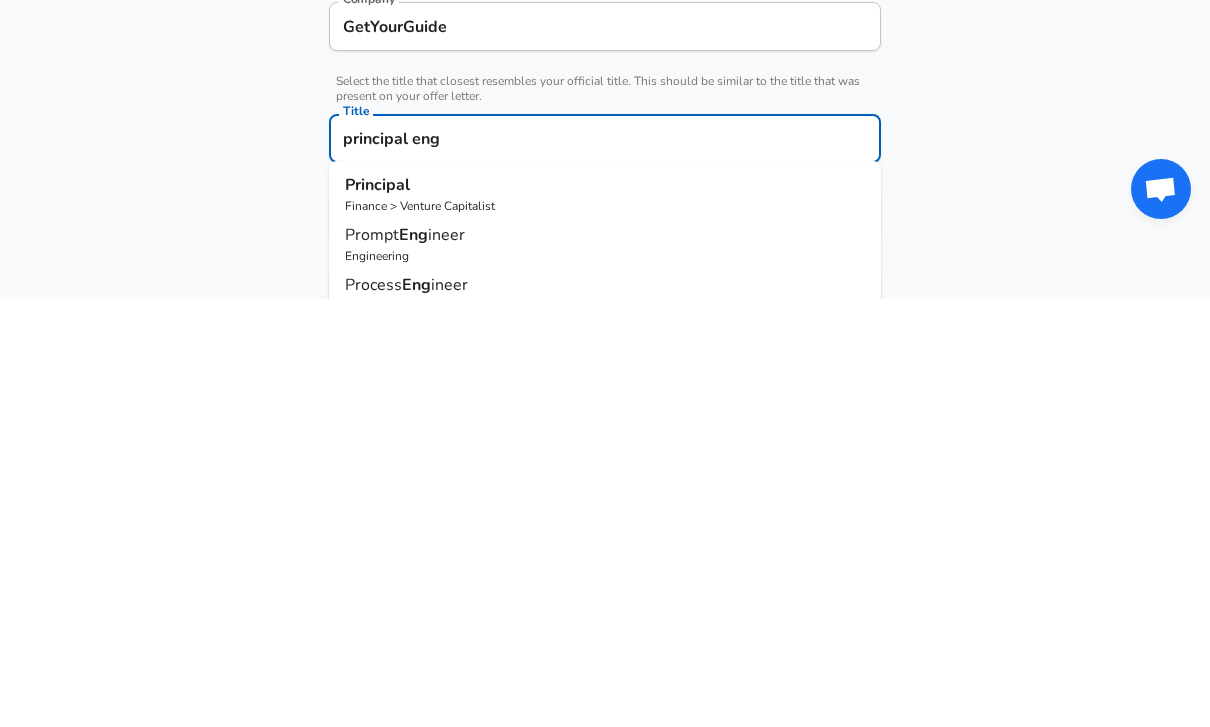 click on "Engineering" at bounding box center [605, 684] 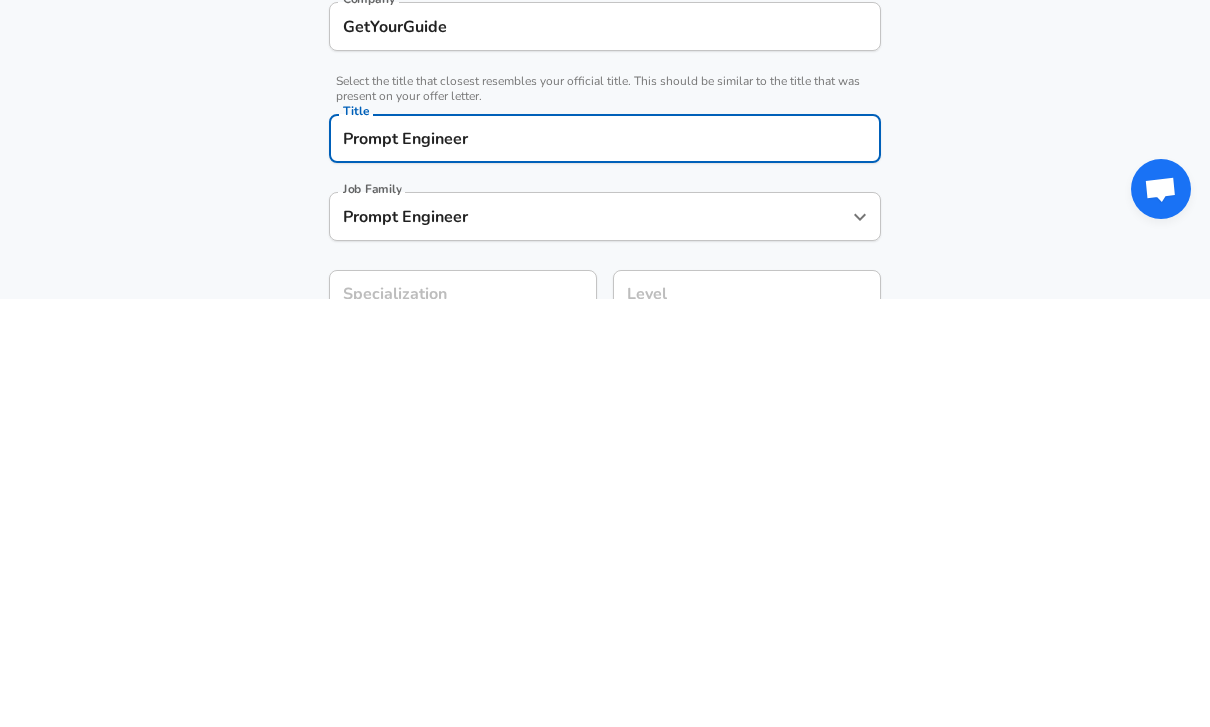 click on "Job Family Prompt Engineer Job Family" at bounding box center [605, 643] 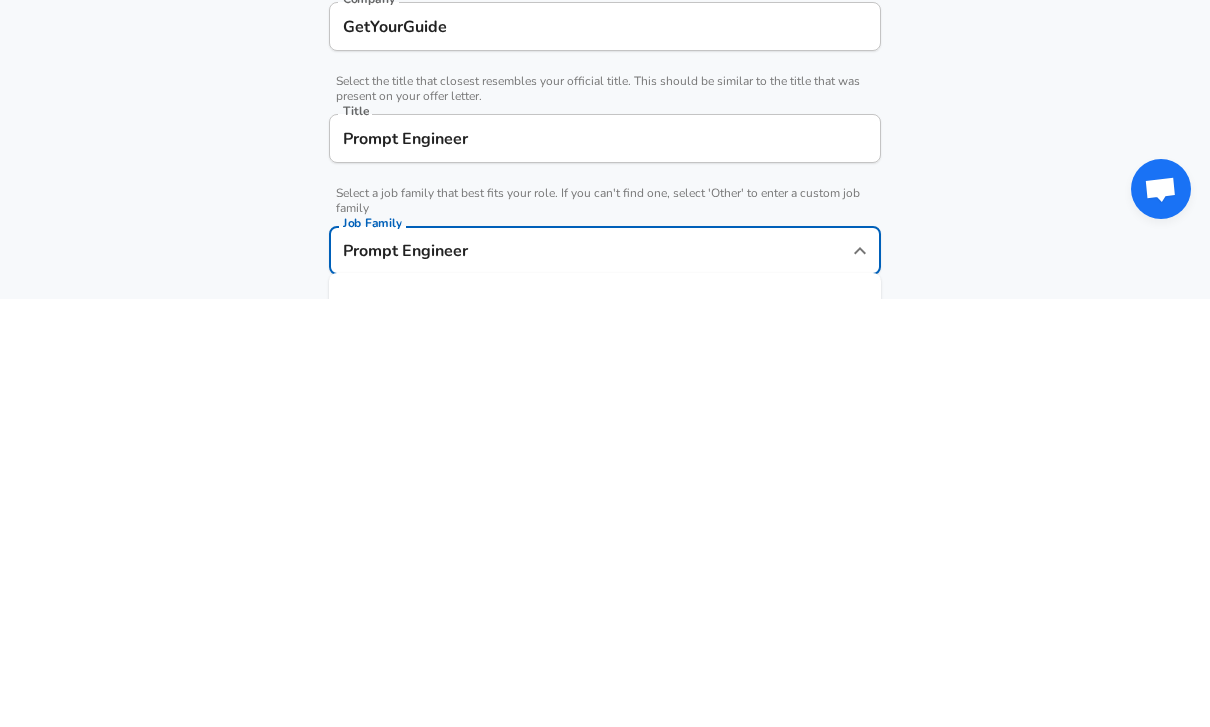 scroll, scrollTop: 53, scrollLeft: 0, axis: vertical 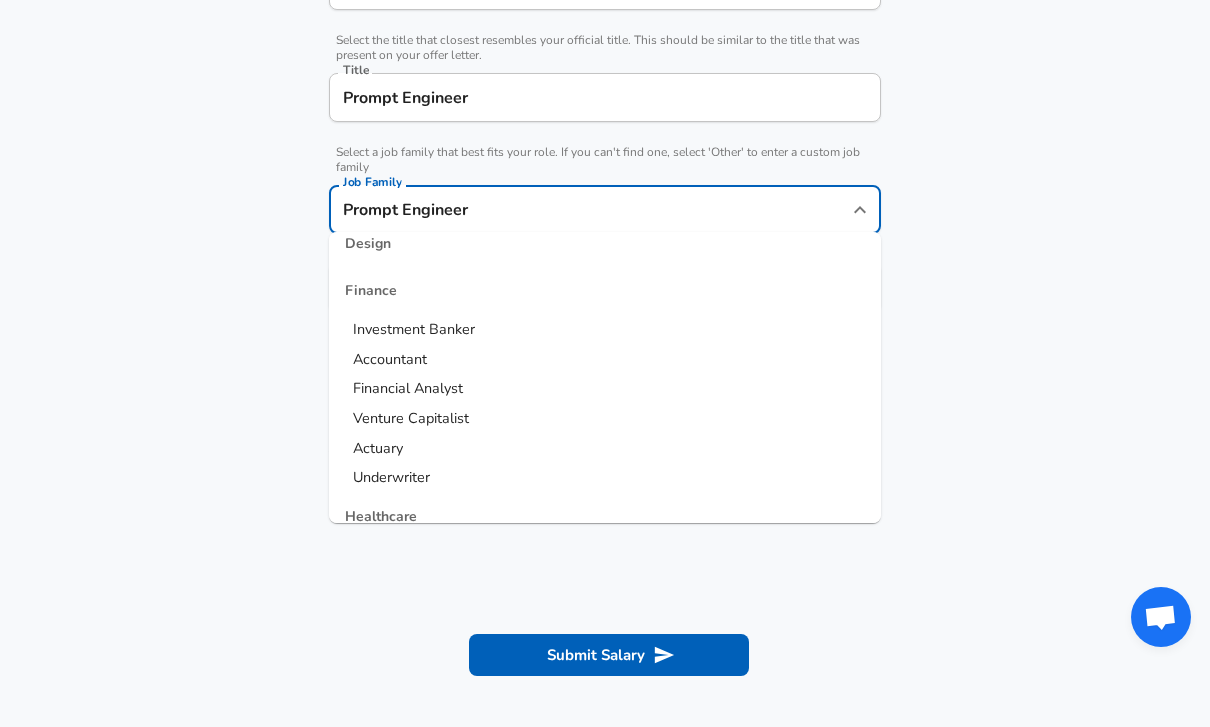 click on "Prompt Engineer" at bounding box center (590, 209) 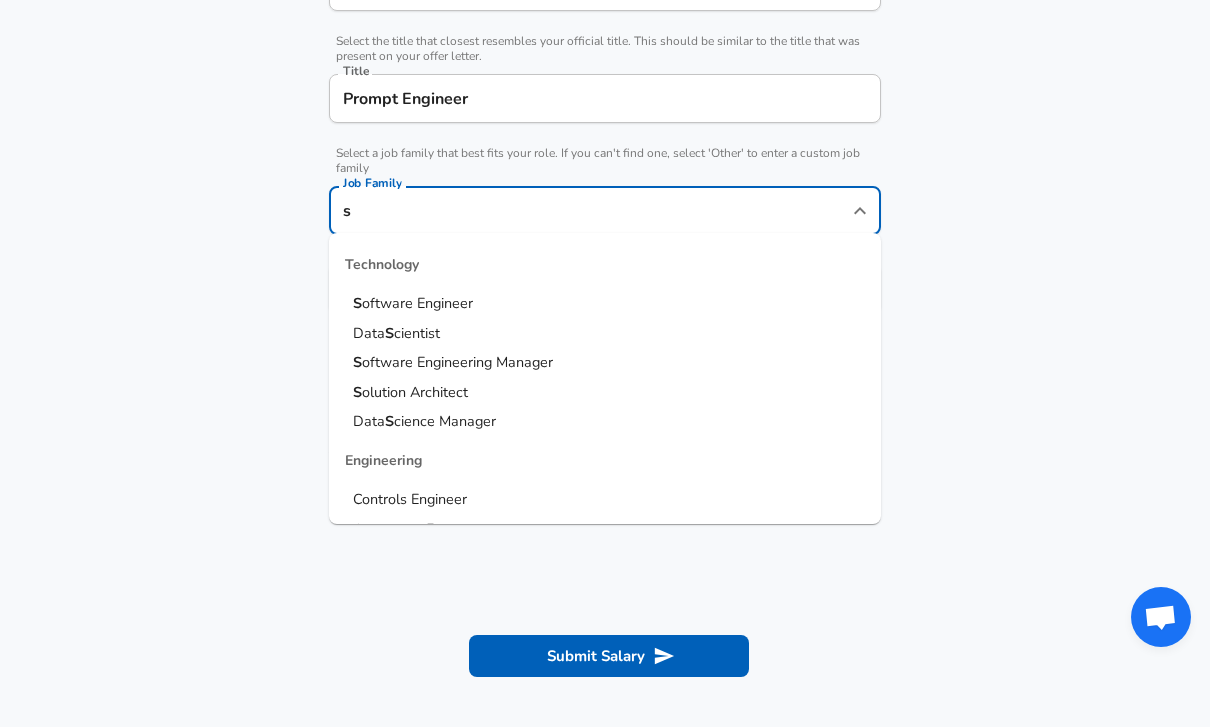 scroll, scrollTop: 0, scrollLeft: 0, axis: both 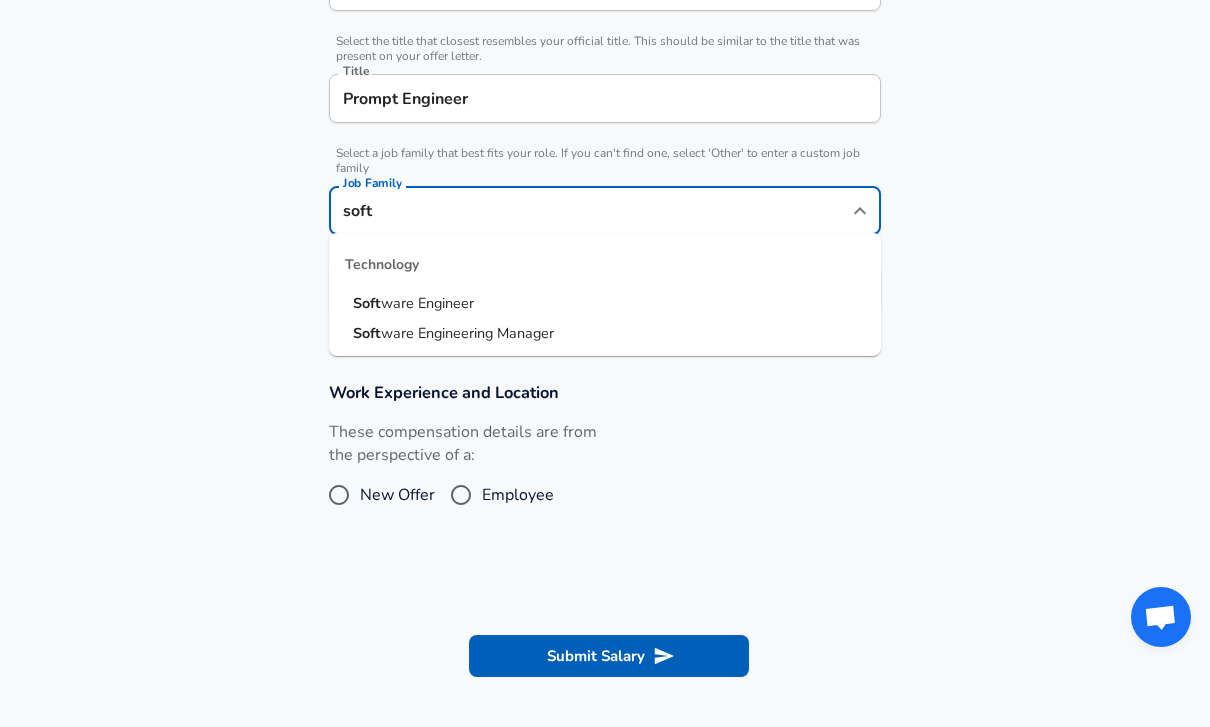 click on "Soft ware Engineer" at bounding box center (605, 304) 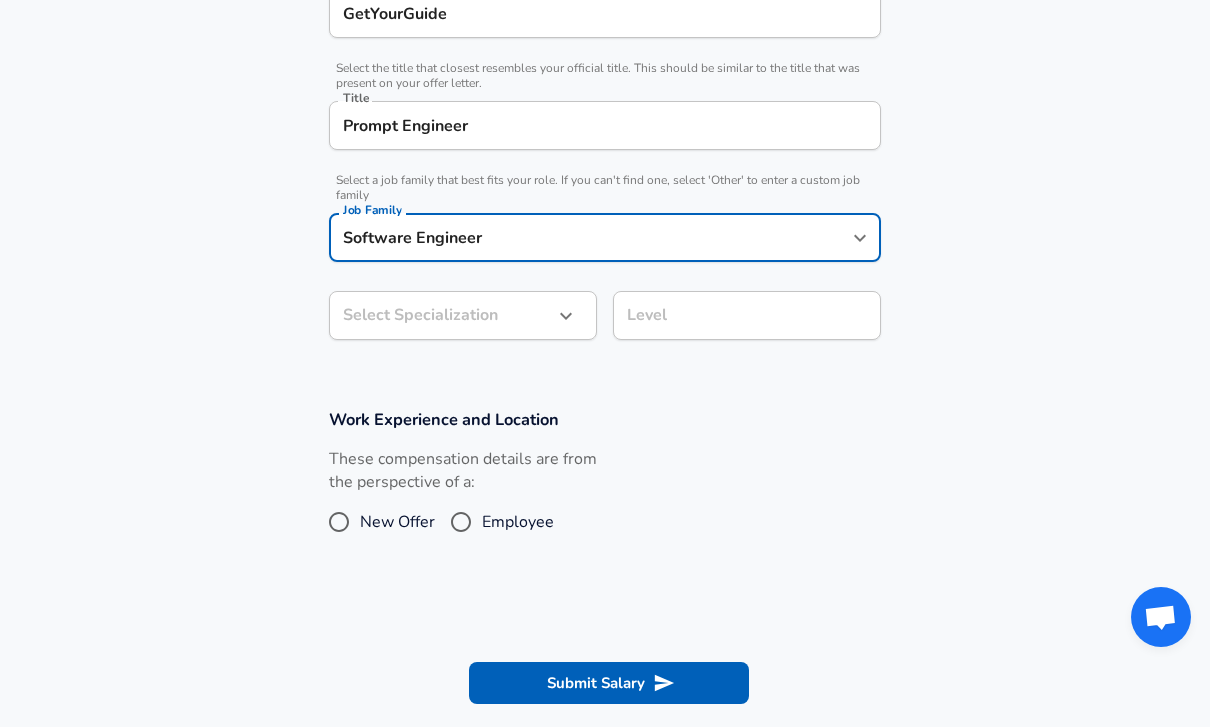 scroll, scrollTop: 449, scrollLeft: 0, axis: vertical 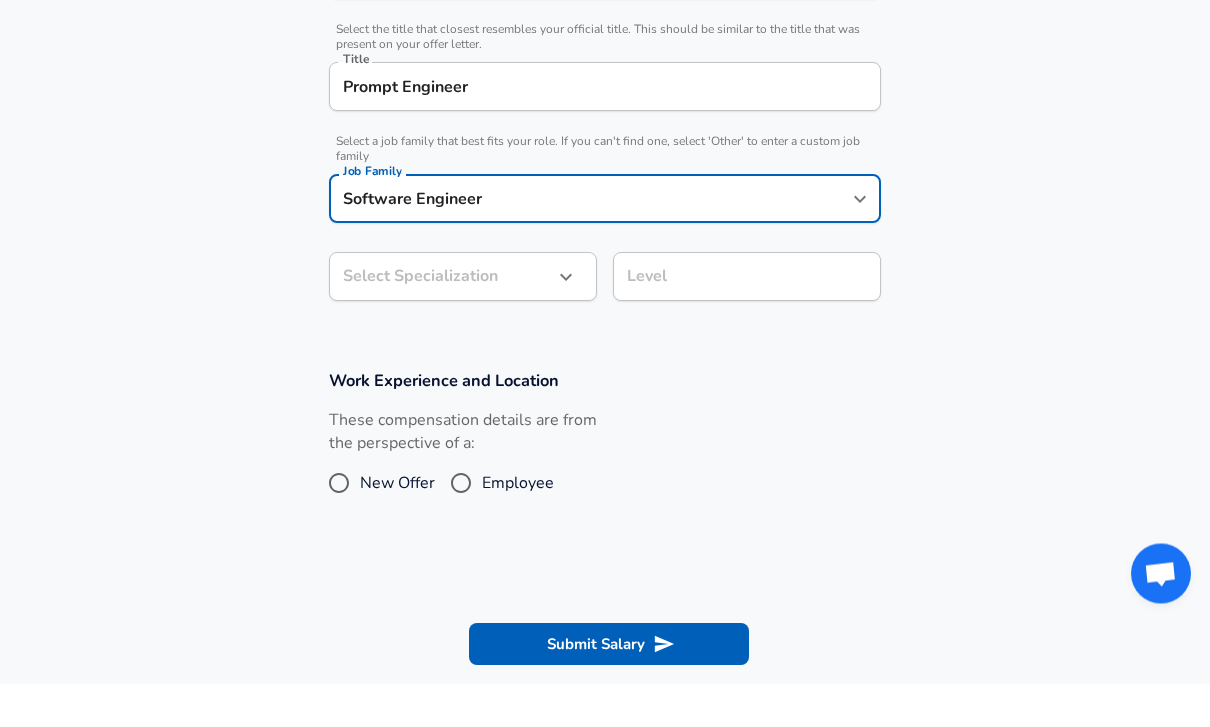 click on "Prompt Engineer" at bounding box center (605, 130) 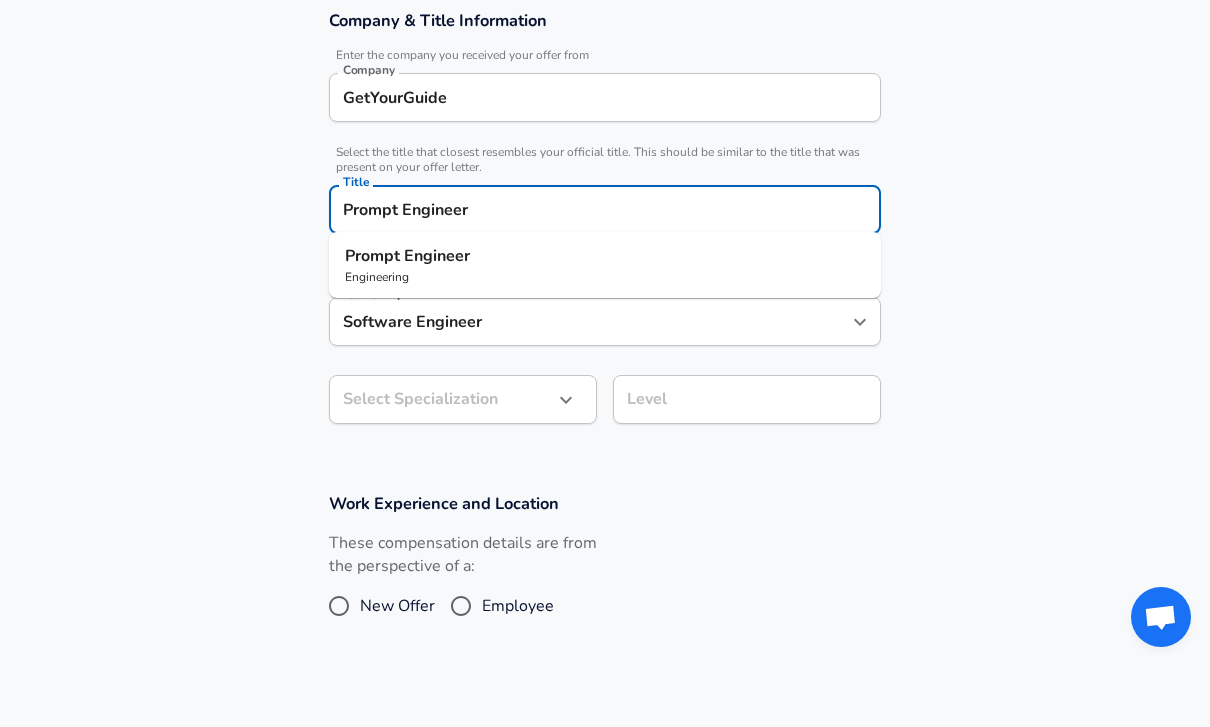 scroll, scrollTop: 359, scrollLeft: 0, axis: vertical 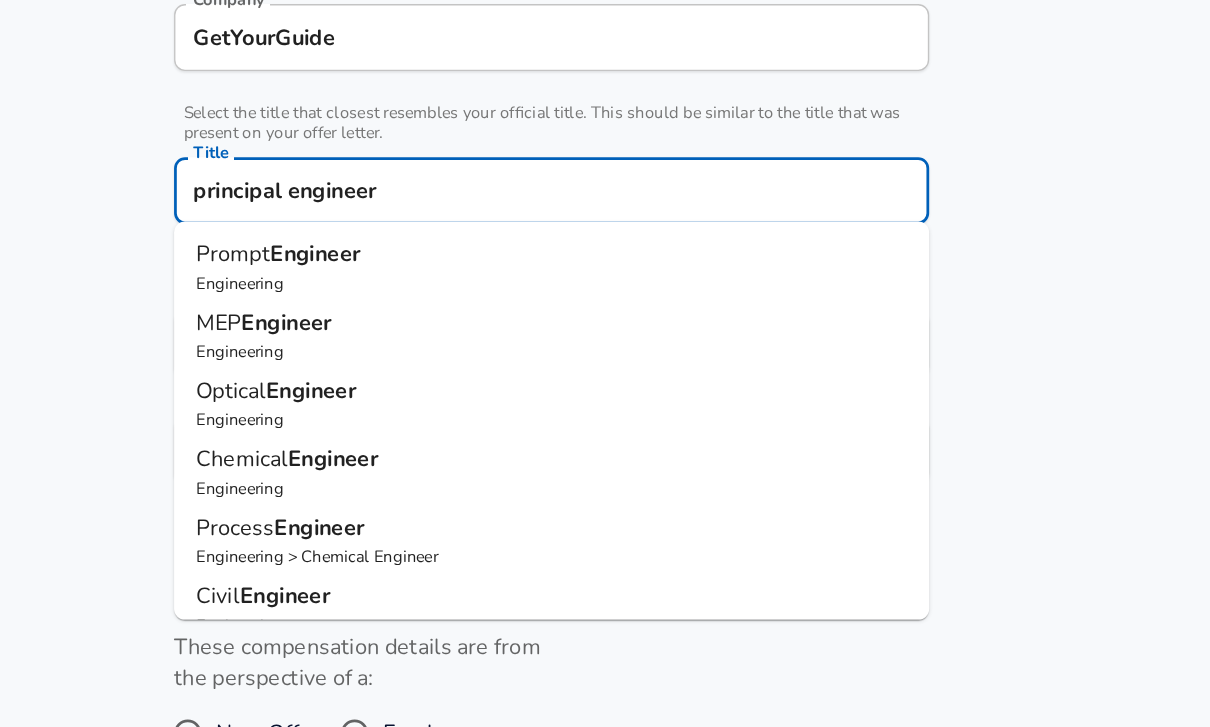 click on "principal engineer" at bounding box center [605, 220] 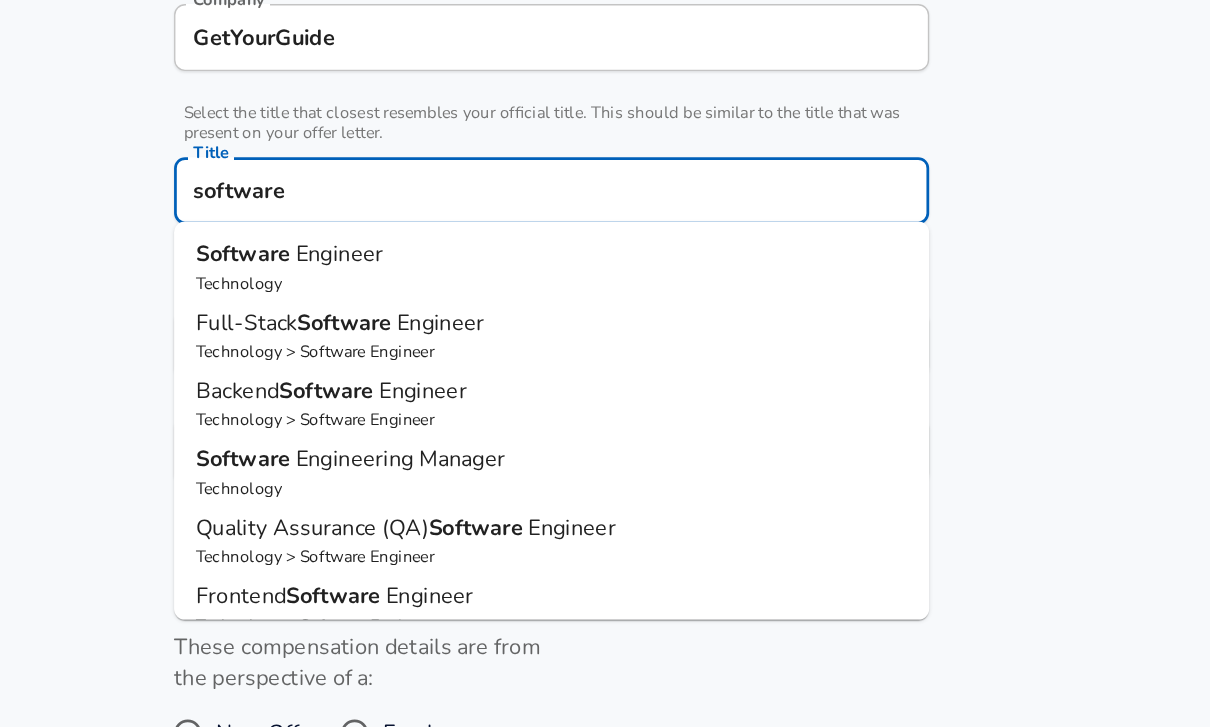 click on "Technology" at bounding box center [605, 288] 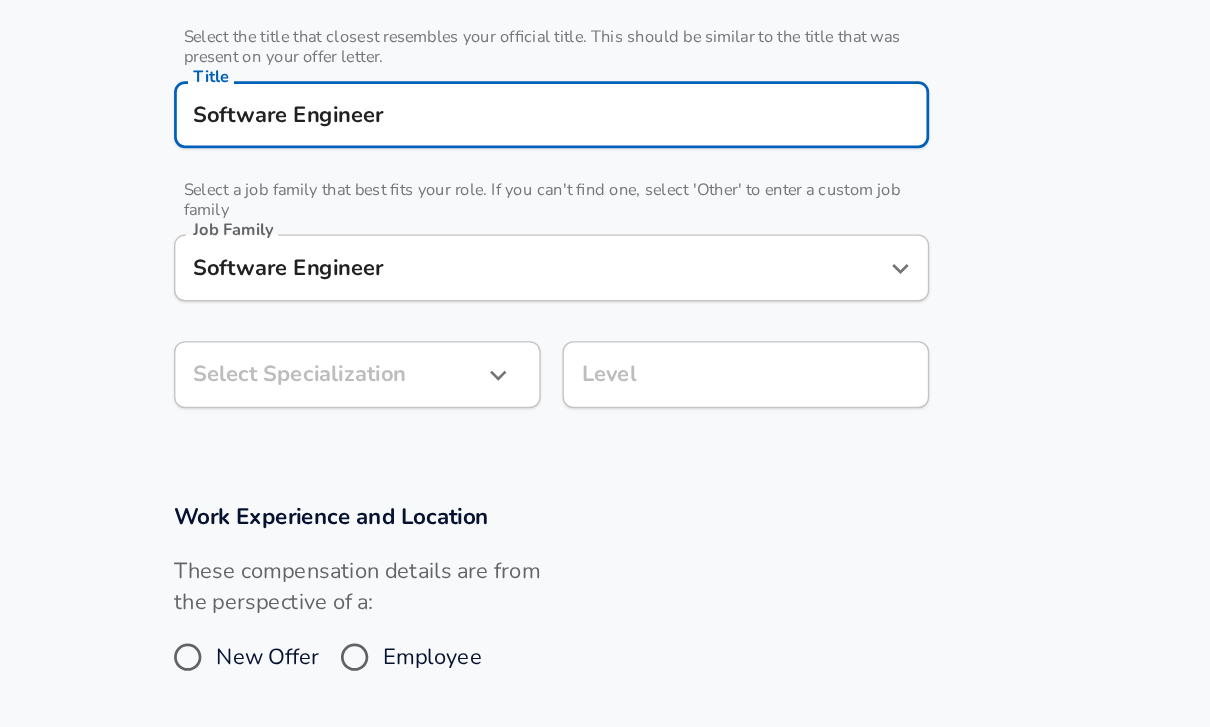 click on "Software Engineer" at bounding box center [590, 332] 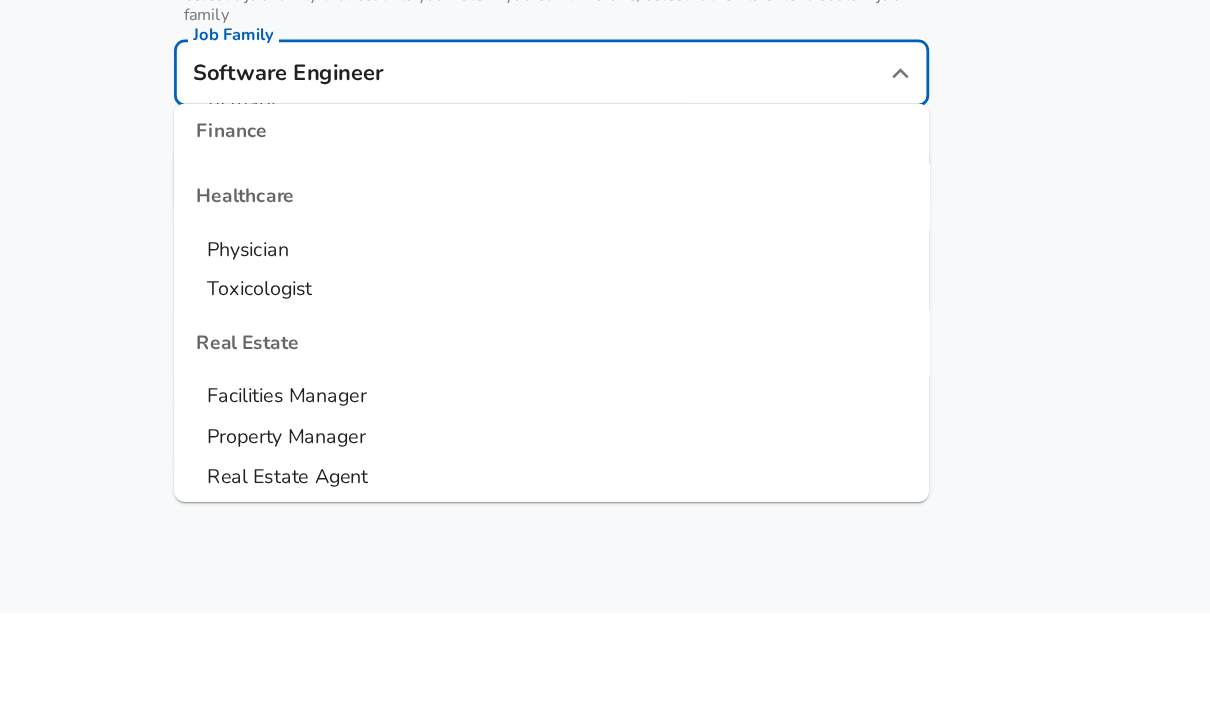 scroll, scrollTop: 0, scrollLeft: 0, axis: both 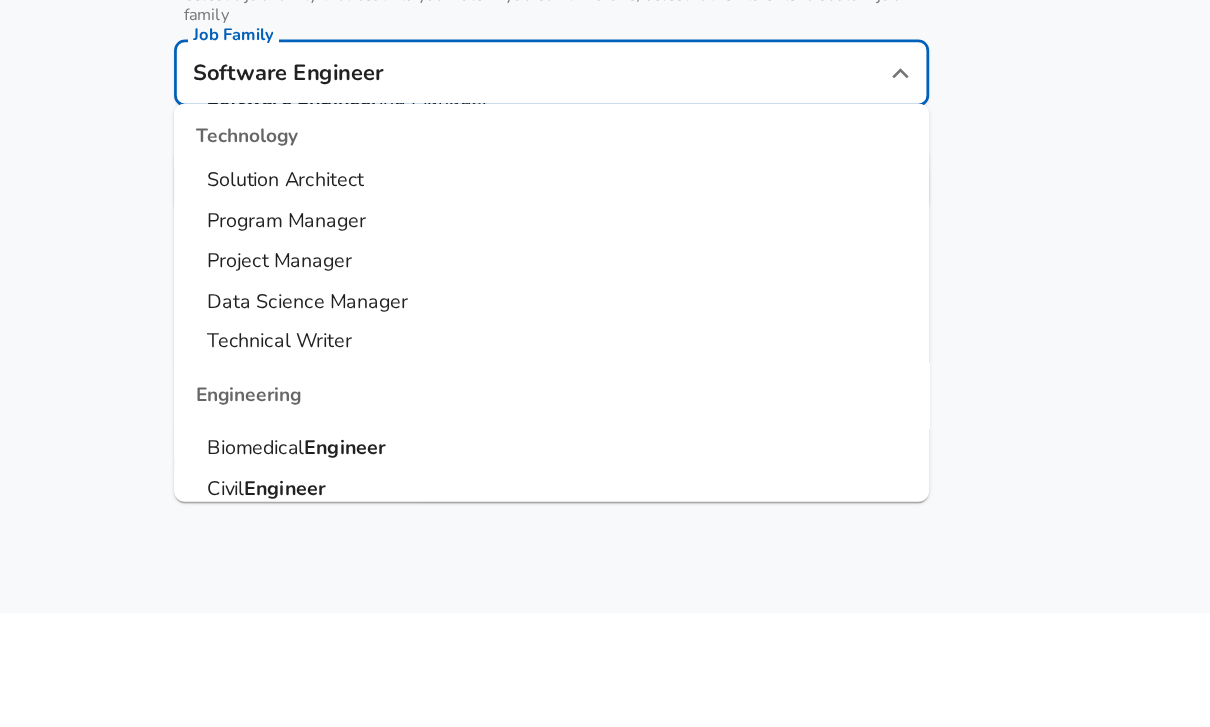 click on "Company & Title Information Enter the company you received your offer from Company GetYourGuide Company Select the title that closest resembles your official title. This should be similar to the title that was present on your offer letter. Title Software Engineer Title Select a job family that best fits your role. If you can't find one, select 'Other' to enter a custom job family Job Family Software Engineer Job Family Technology Software Engineer Product Manager Data Scientist Software Engineer ing Manager Technical Program Manager Solution Architect Program Manager Project Manager Data Science Manager Technical Writer Engineering Biomedical Engineer Civil Engineer Hardware Engineer Mechanical Engineer Geological Engineer Electrical Engineer Controls Engineer Chemical Engineer Aerospace Engineer Materials Engineer Optical Engineer MEP Engineer Prompt Engineer Business Management Consultant Business Development Sales Sales Legal Legal Sales Sales Engineer Legal Regulatory Affairs" at bounding box center [605, 238] 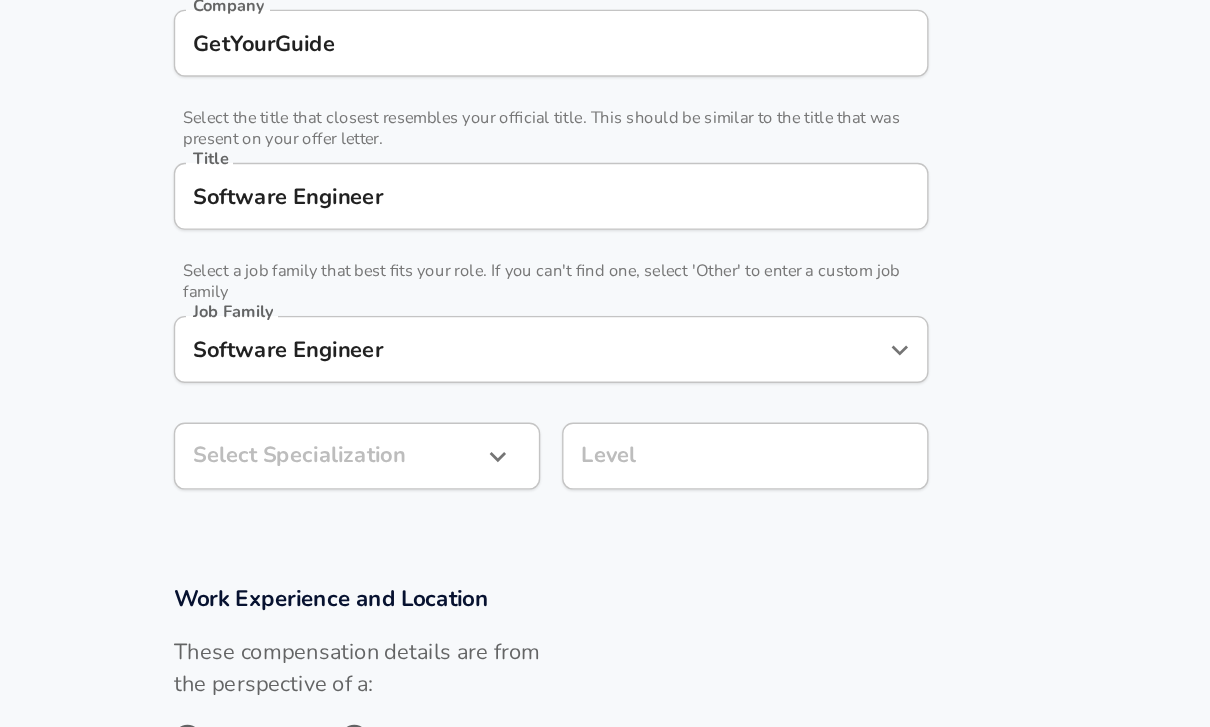 scroll, scrollTop: 436, scrollLeft: 0, axis: vertical 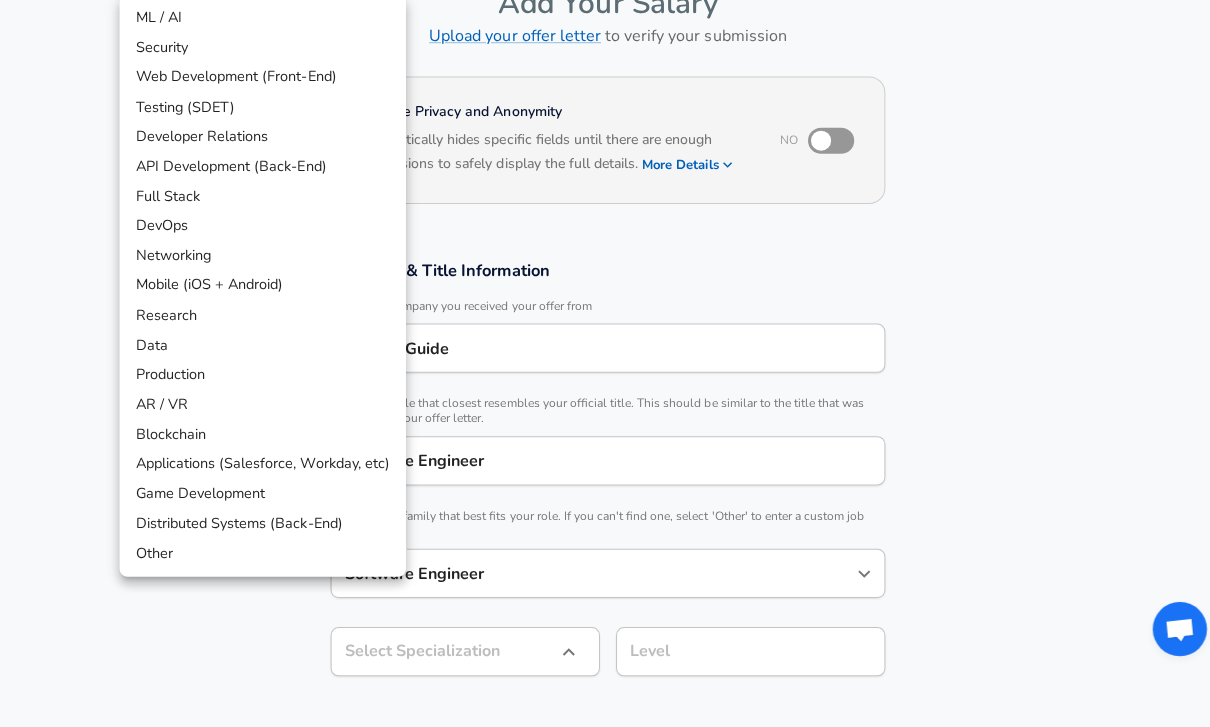 click at bounding box center (605, 363) 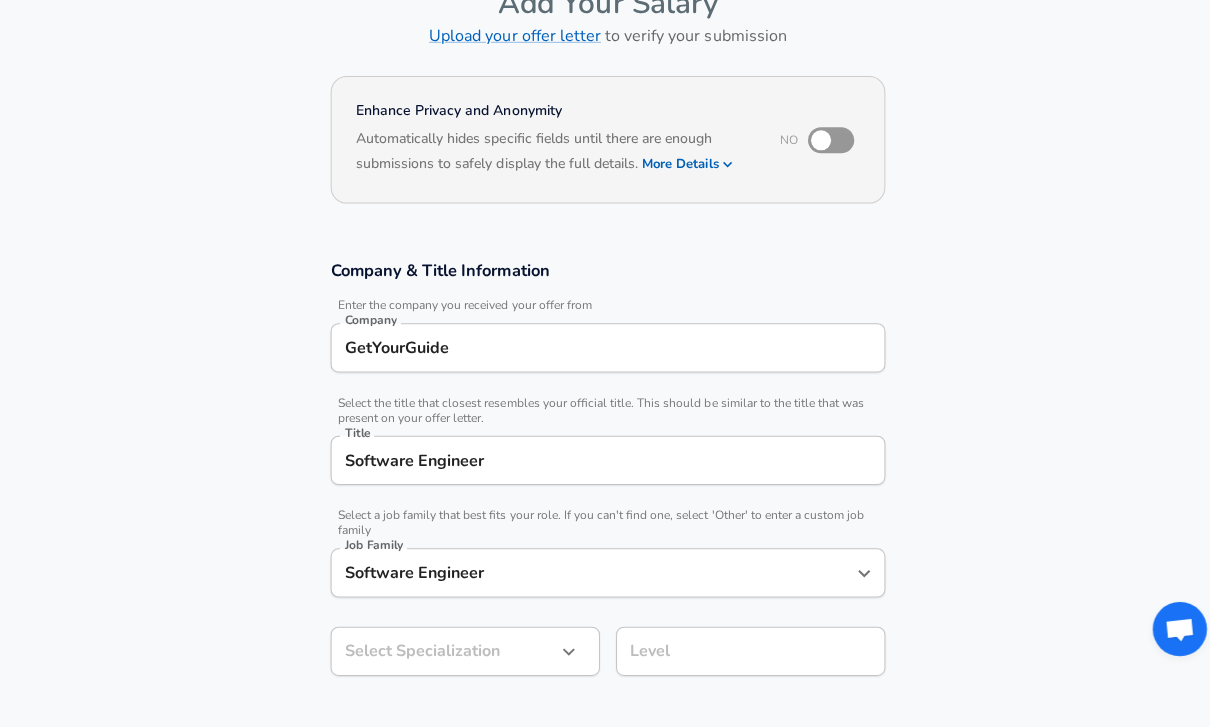 click on "ML / AI Security Web Development (Front-End) Testing (SDET) Developer Relations API Development (Back-End) Full Stack DevOps Networking Mobile (iOS + Android) Research Data Production AR / VR Blockchain Applications (Salesforce, Workday, etc) Game Development Distributed Systems (Back-End) Other" at bounding box center (605, 363) 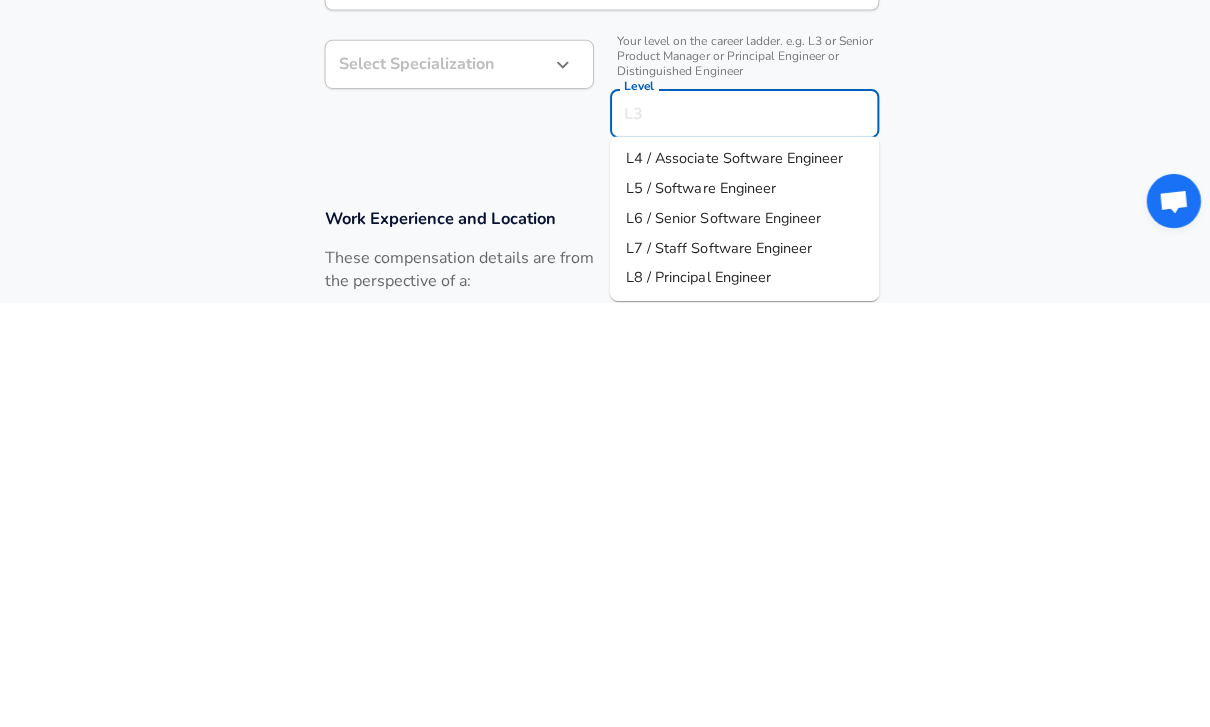 scroll, scrollTop: 290, scrollLeft: 0, axis: vertical 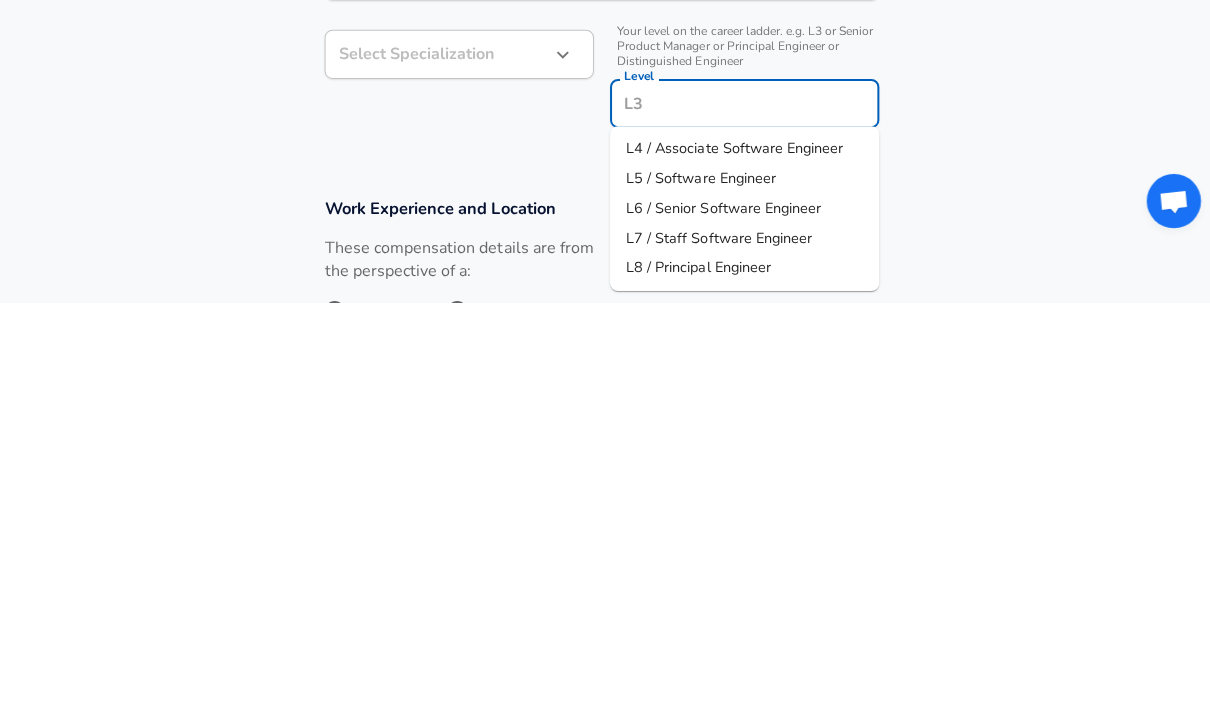 click on "L8 / Principal Engineer" at bounding box center [701, 691] 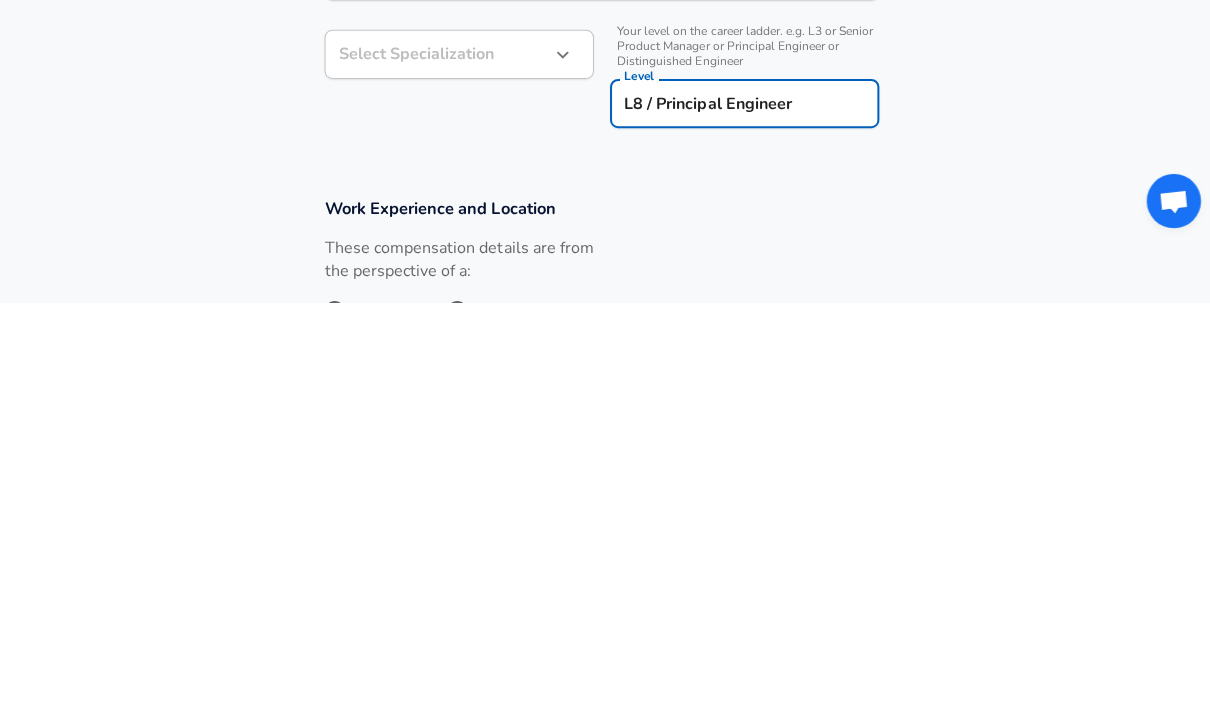 type on "L8 / Principal Engineer" 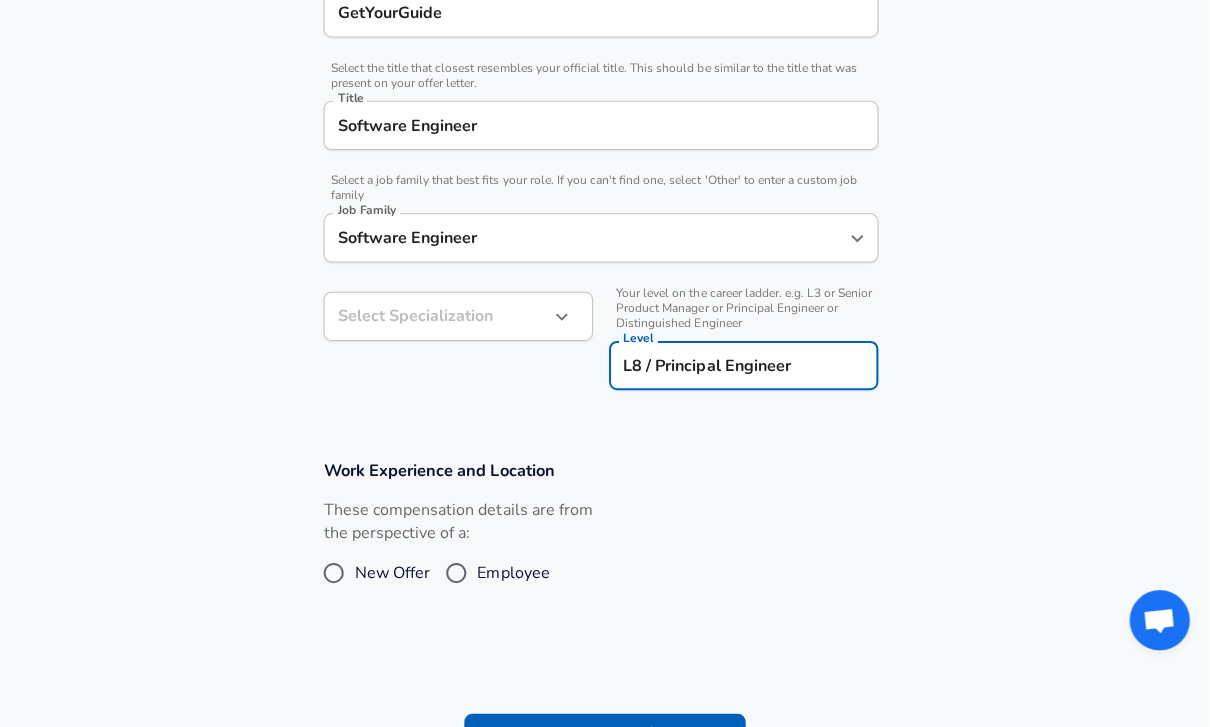 scroll, scrollTop: 452, scrollLeft: 0, axis: vertical 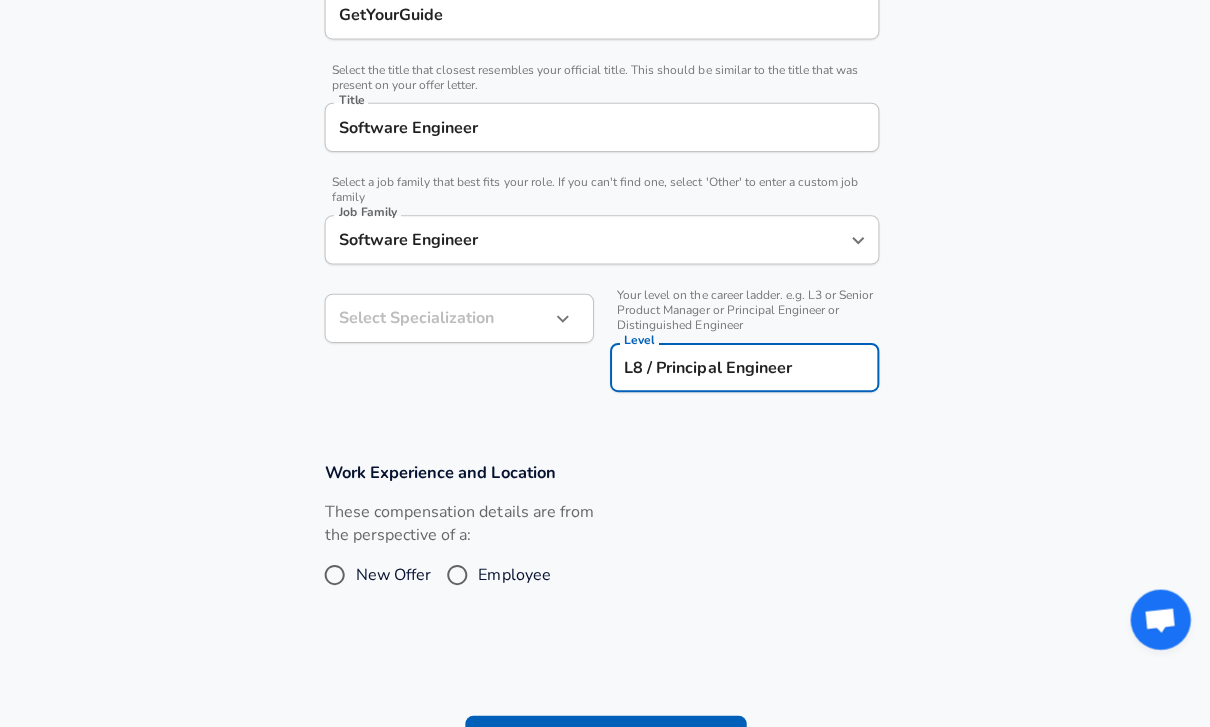 click at bounding box center (566, 318) 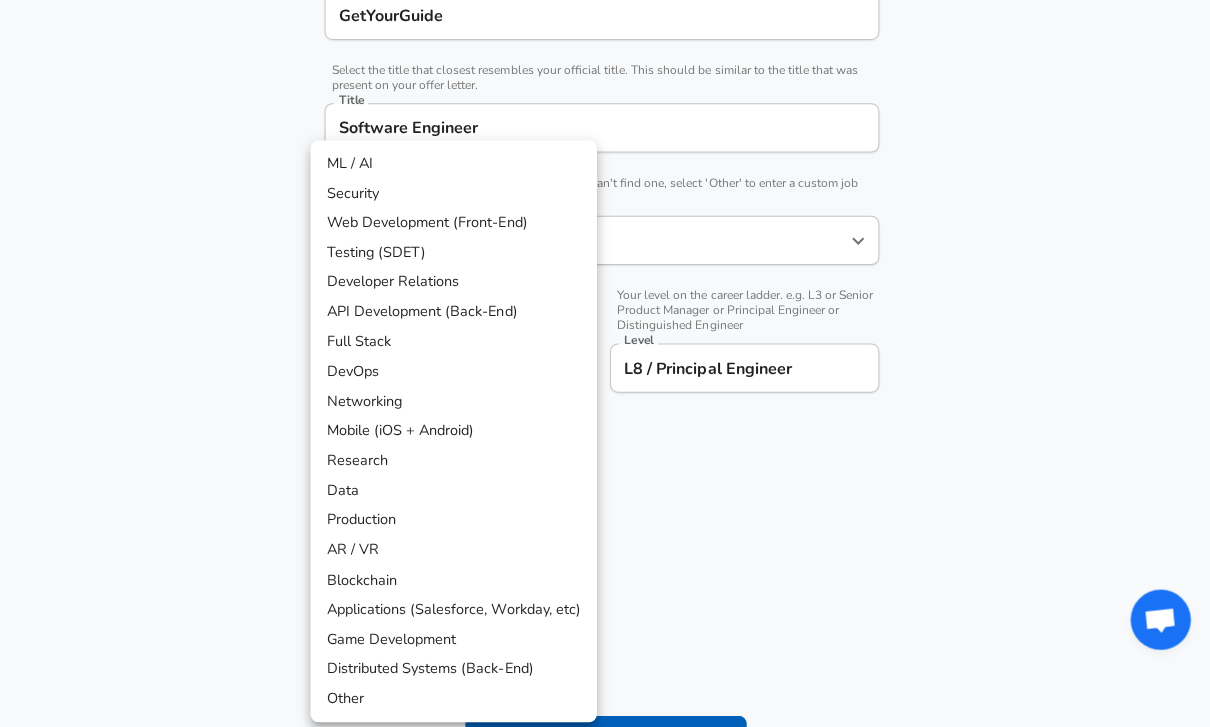 click at bounding box center [605, 363] 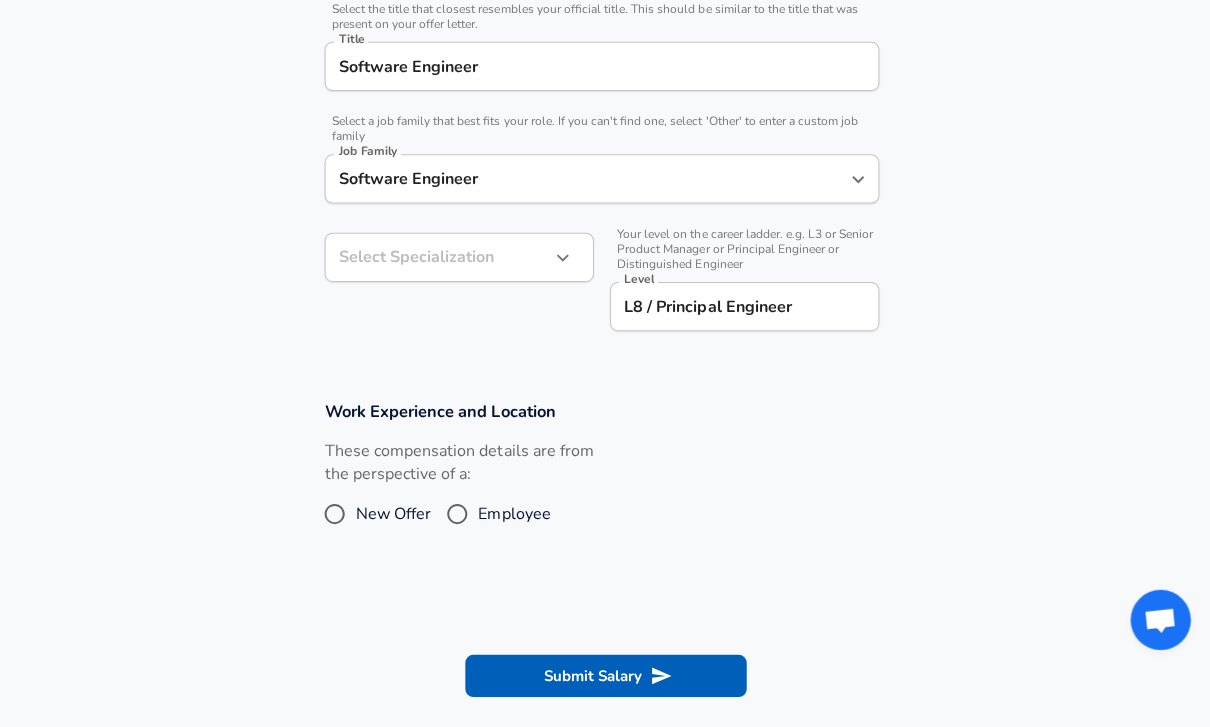 scroll, scrollTop: 515, scrollLeft: 0, axis: vertical 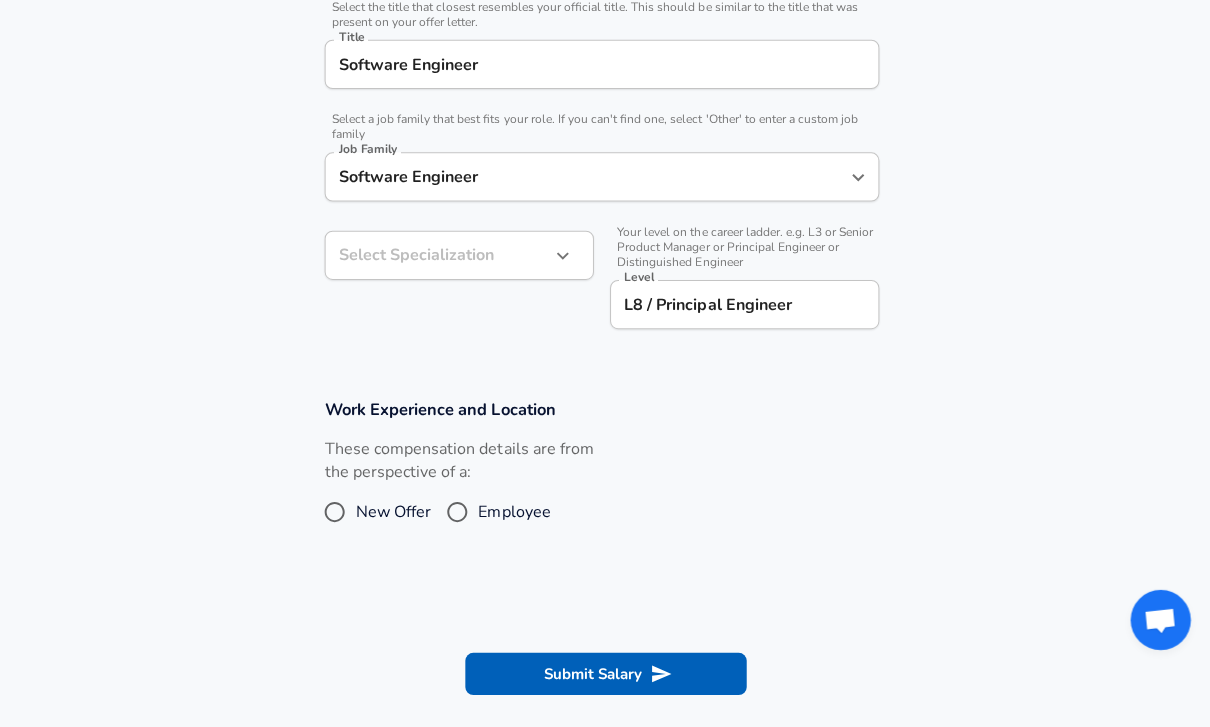 click on "Employee" at bounding box center [461, 510] 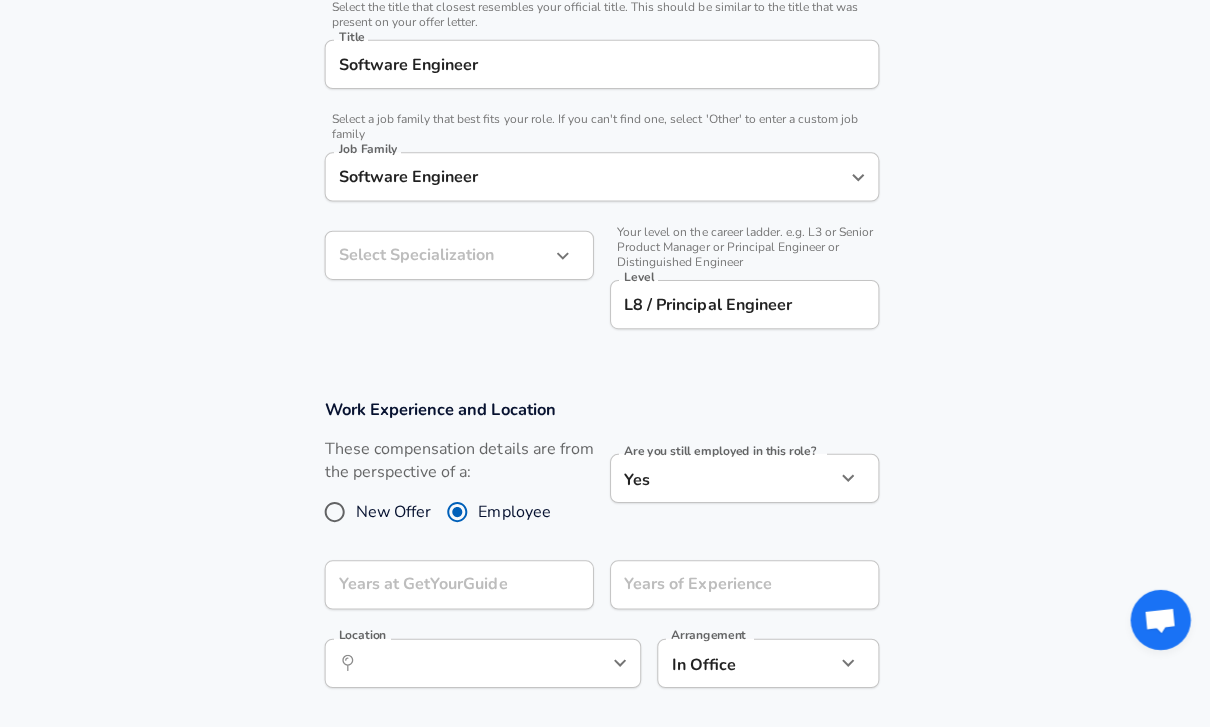 click 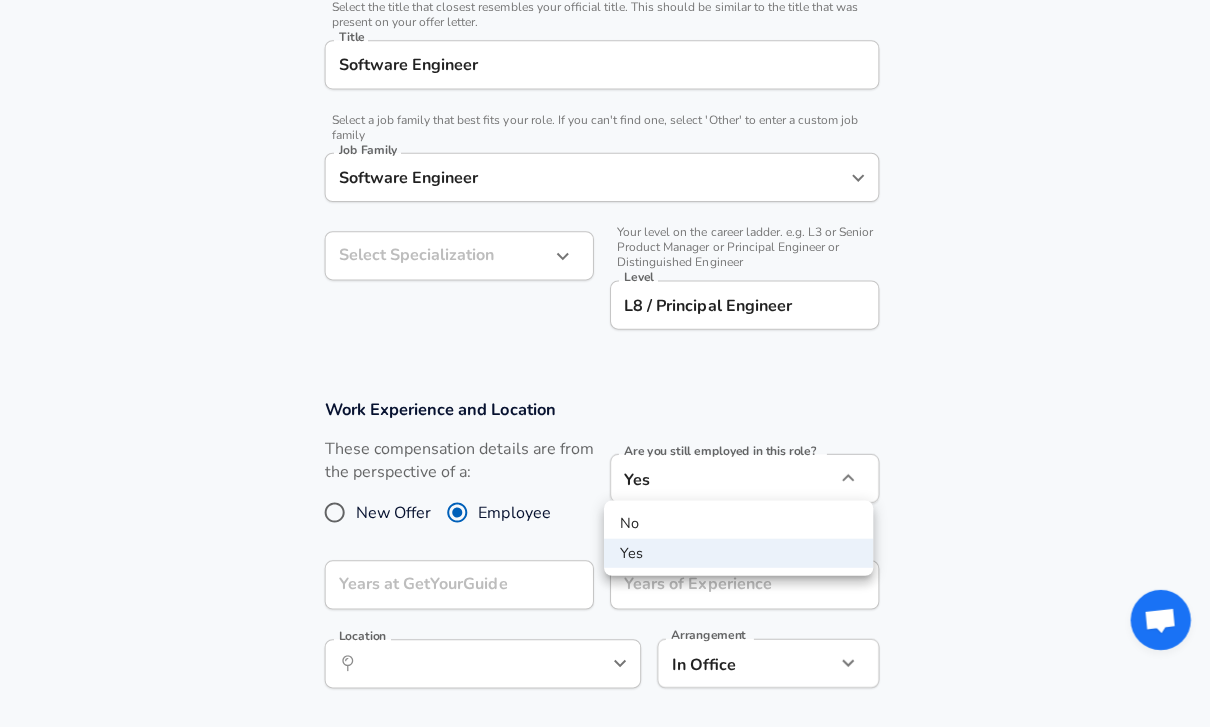 click at bounding box center (605, 363) 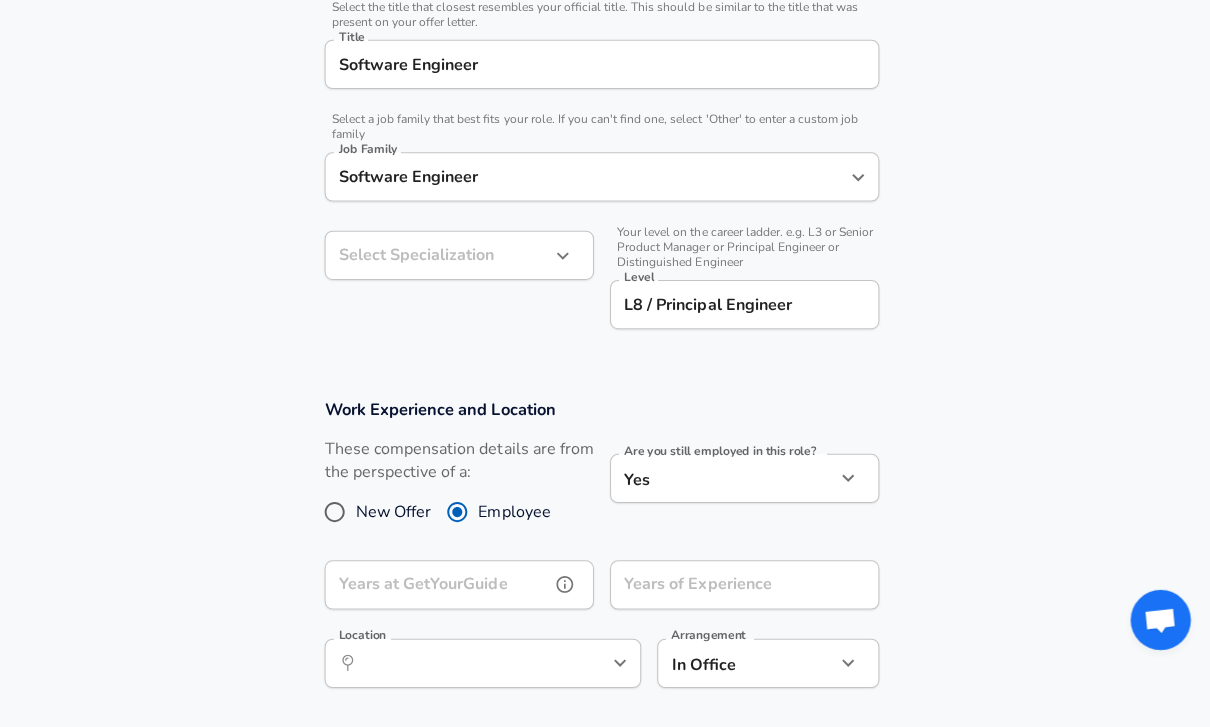 click on "Years at GetYourGuide" at bounding box center (441, 582) 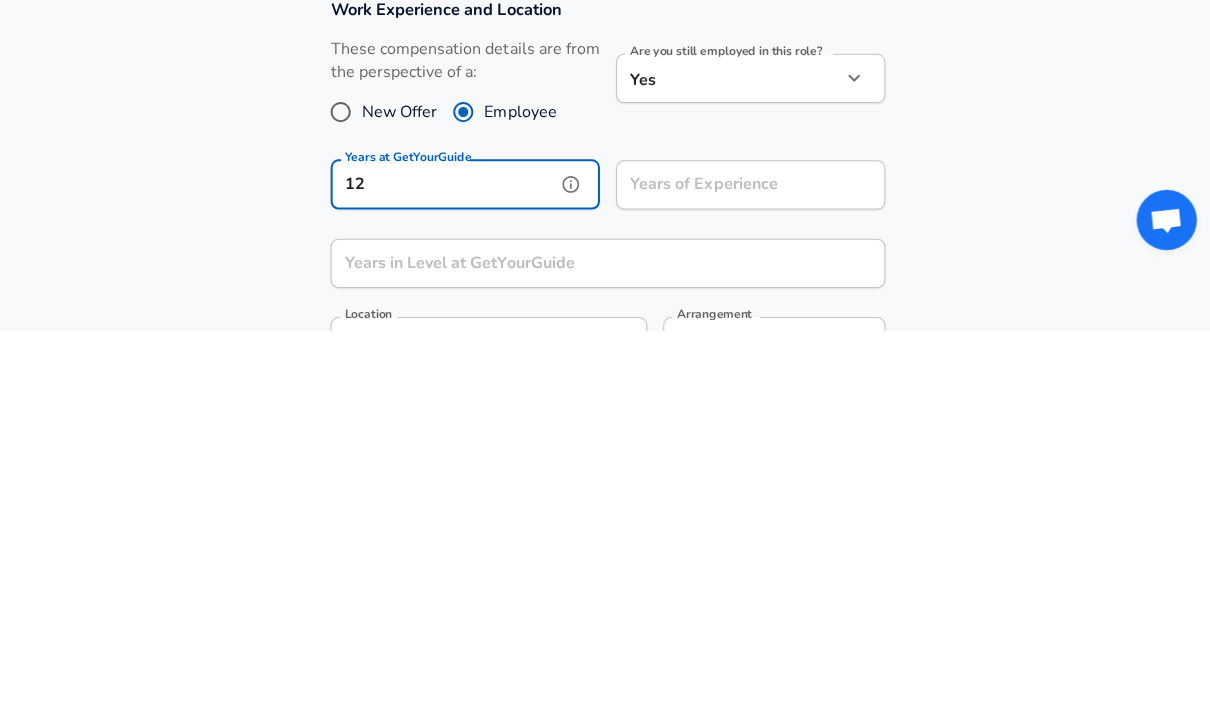 type on "12" 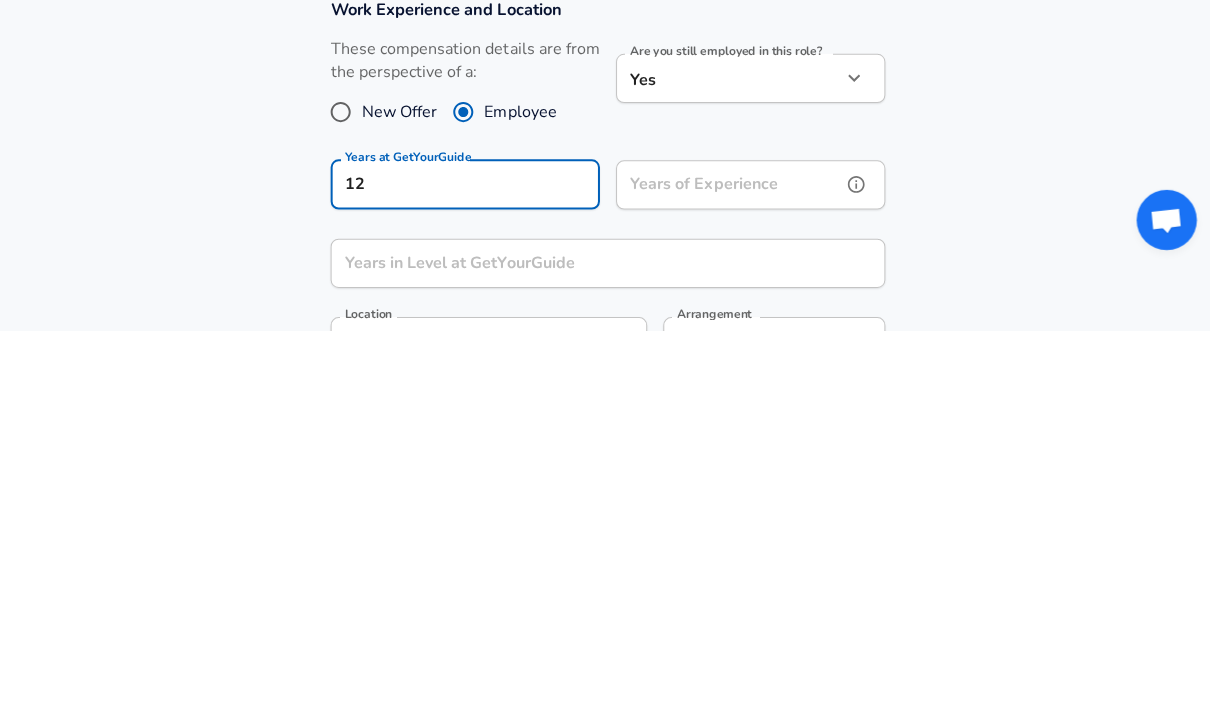click on "Years of Experience" at bounding box center [725, 582] 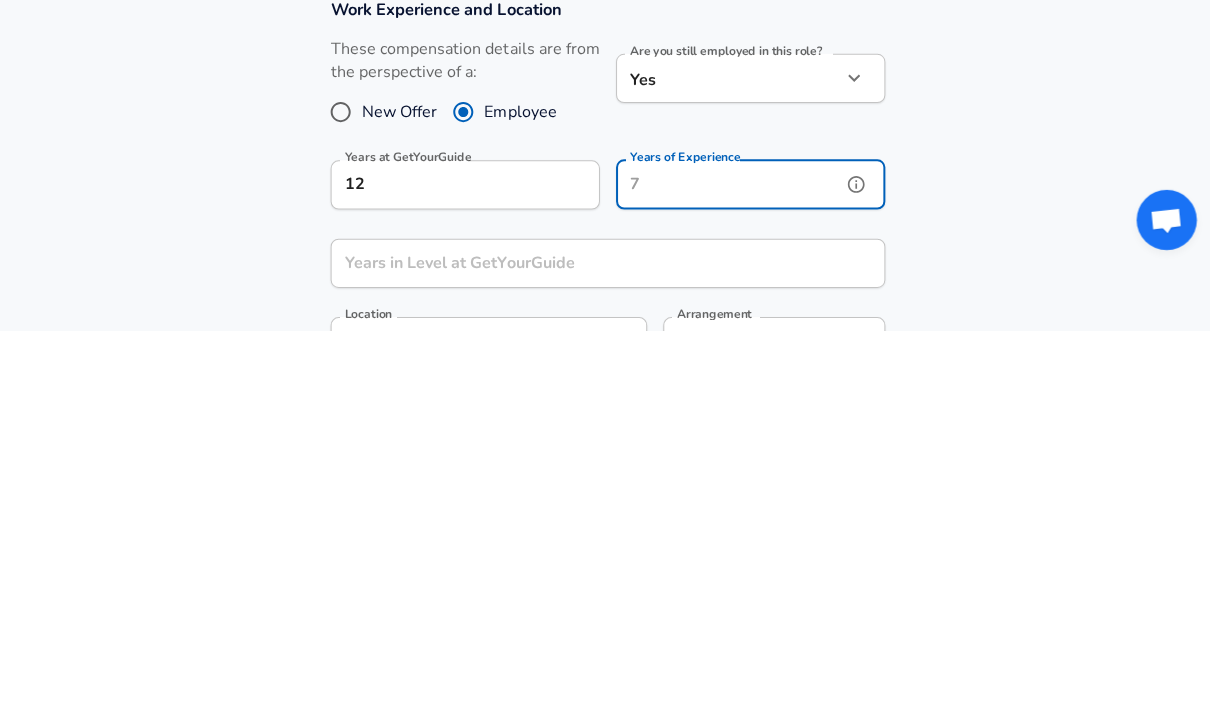 click on "Years of Experience" at bounding box center [725, 582] 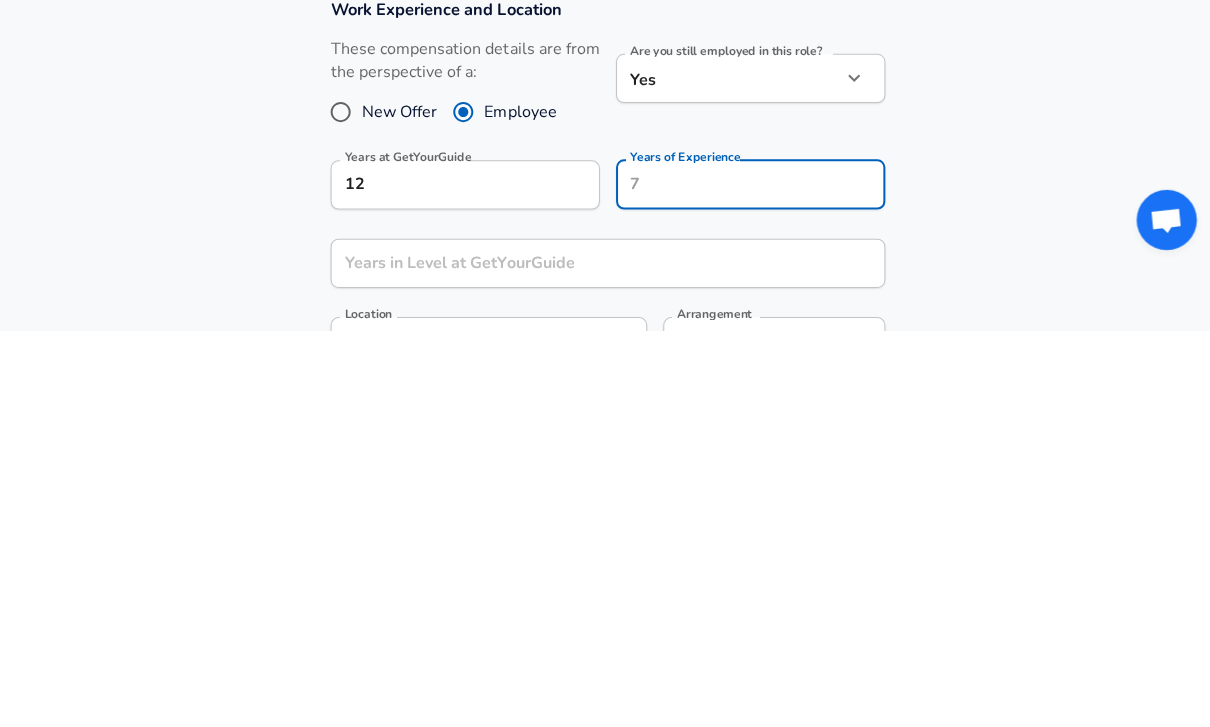 click on "Work Experience and Location These compensation details are from the perspective of a: New Offer Employee Are you still employed in this role? Yes yes Are you still employed in this role? Years at GetYourGuide 12 Years at GetYourGuide Years of Experience Years of Experience Years in Level at GetYourGuide Years in Level at GetYourGuide Location ​ Location Arrangement In Office office Arrangement" at bounding box center (605, 590) 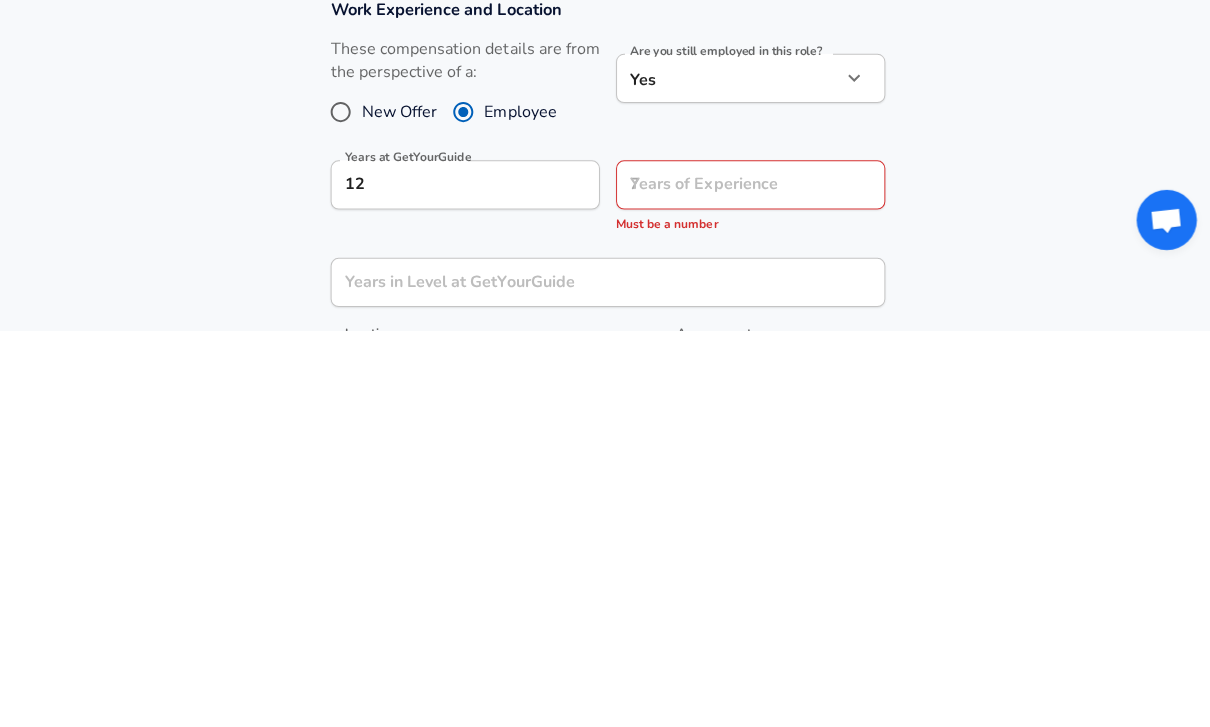 scroll, scrollTop: 913, scrollLeft: 0, axis: vertical 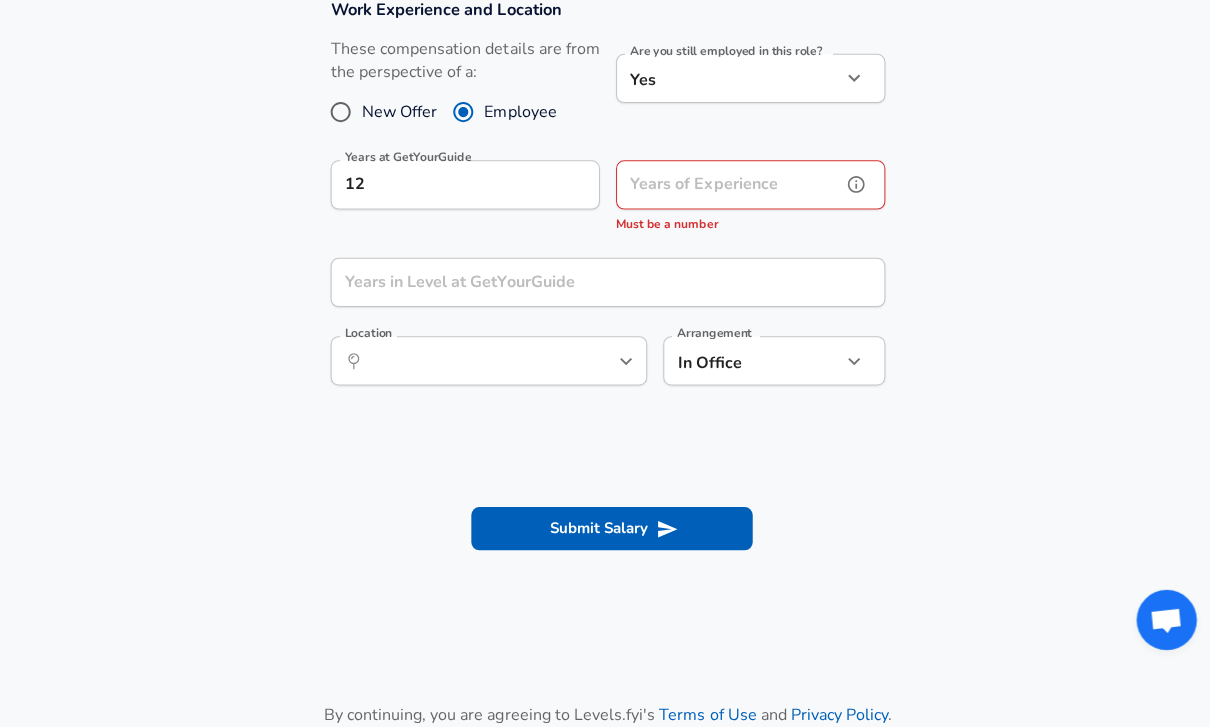 click on "Years of Experience" at bounding box center [725, 184] 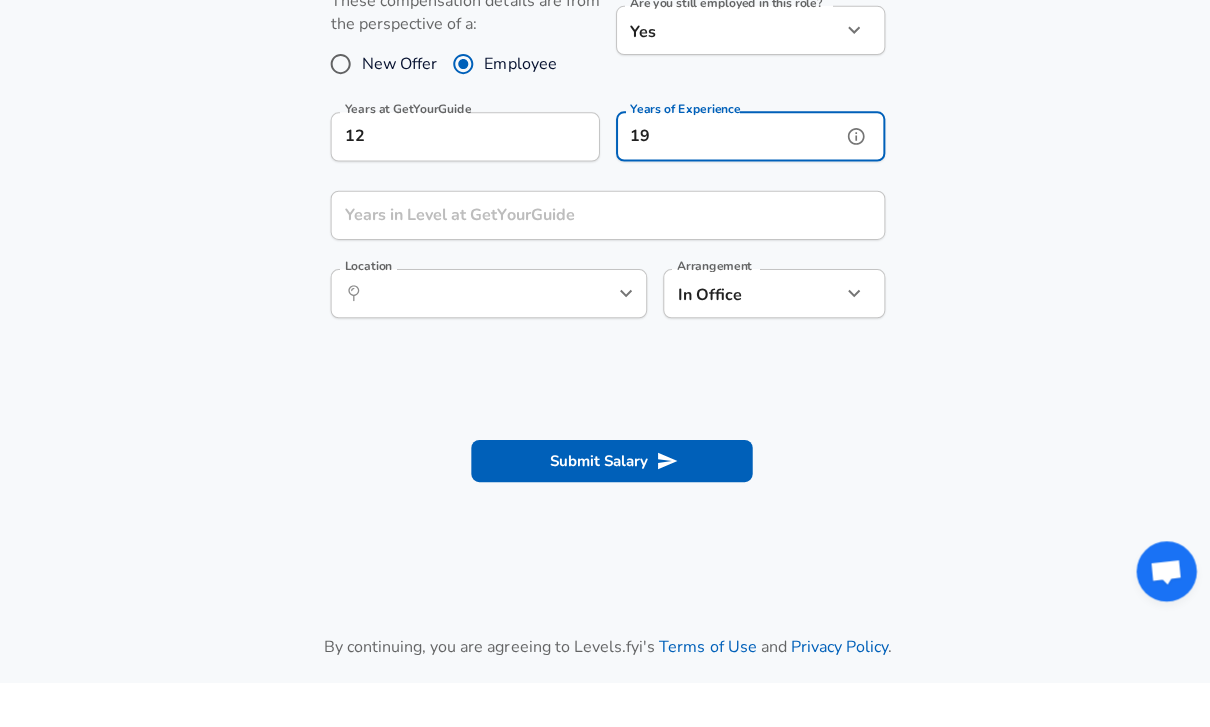 type on "19" 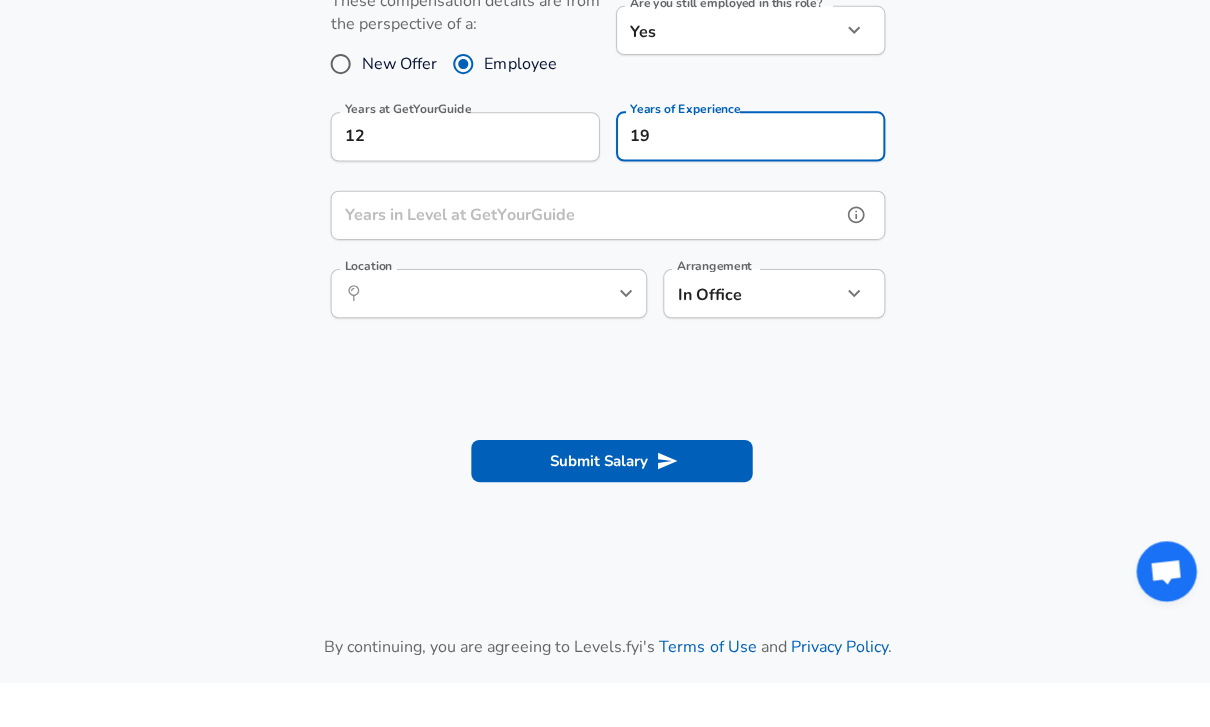 click on "Years in Level at GetYourGuide" at bounding box center [583, 262] 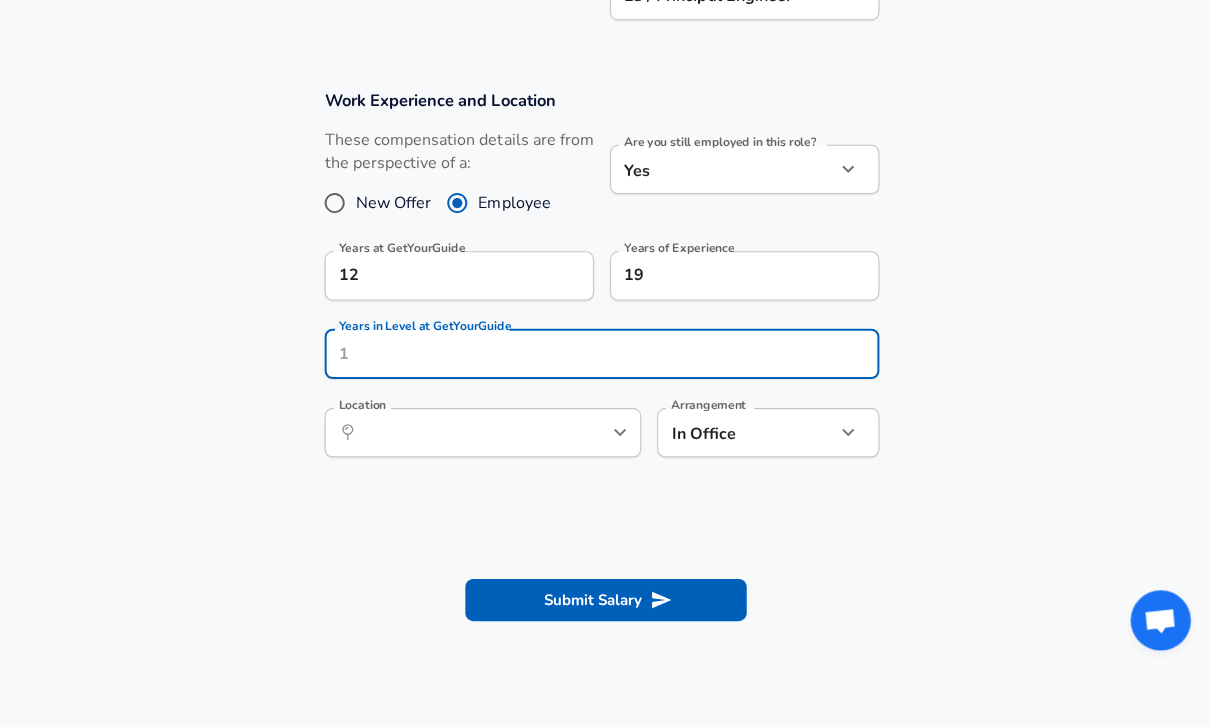 scroll, scrollTop: 796, scrollLeft: 0, axis: vertical 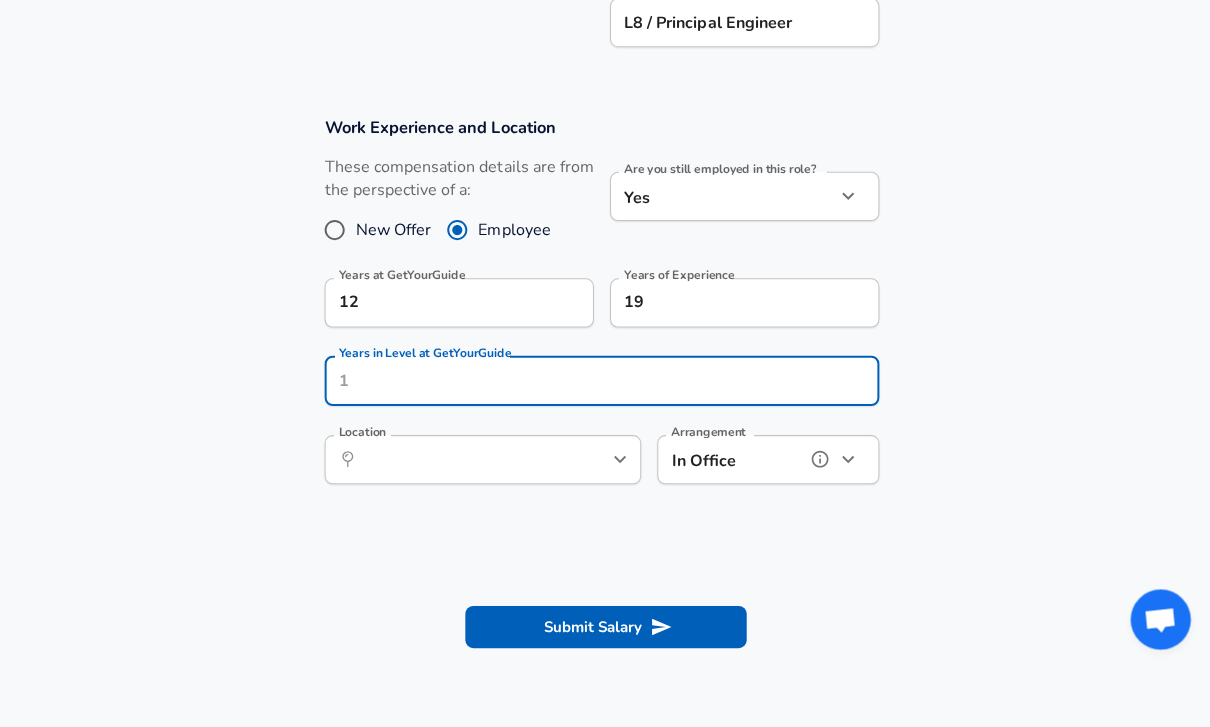 click 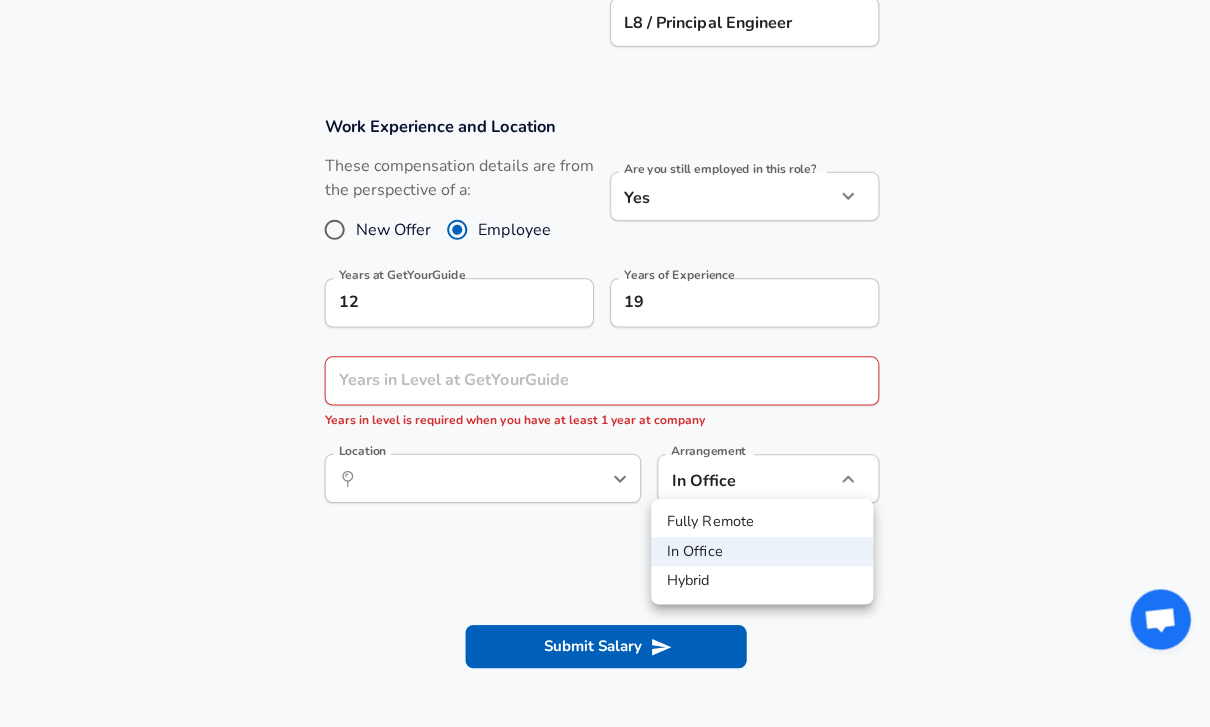 click on "Hybrid" at bounding box center [764, 579] 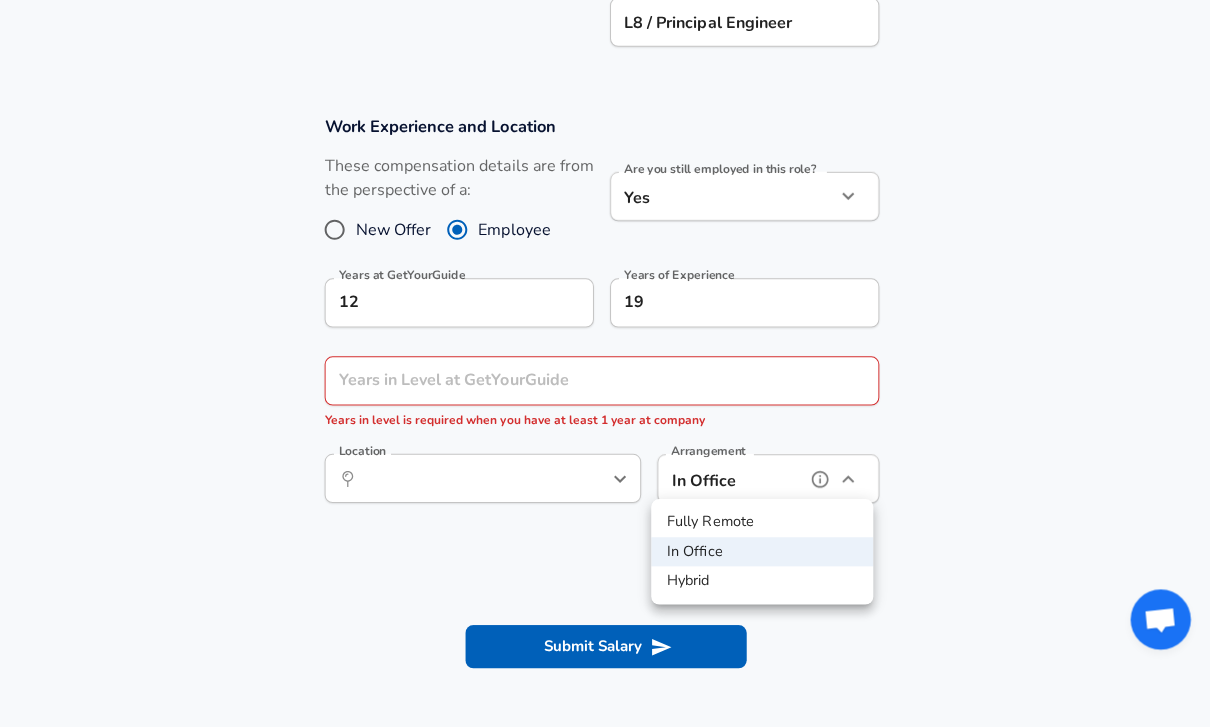 type on "hybrid" 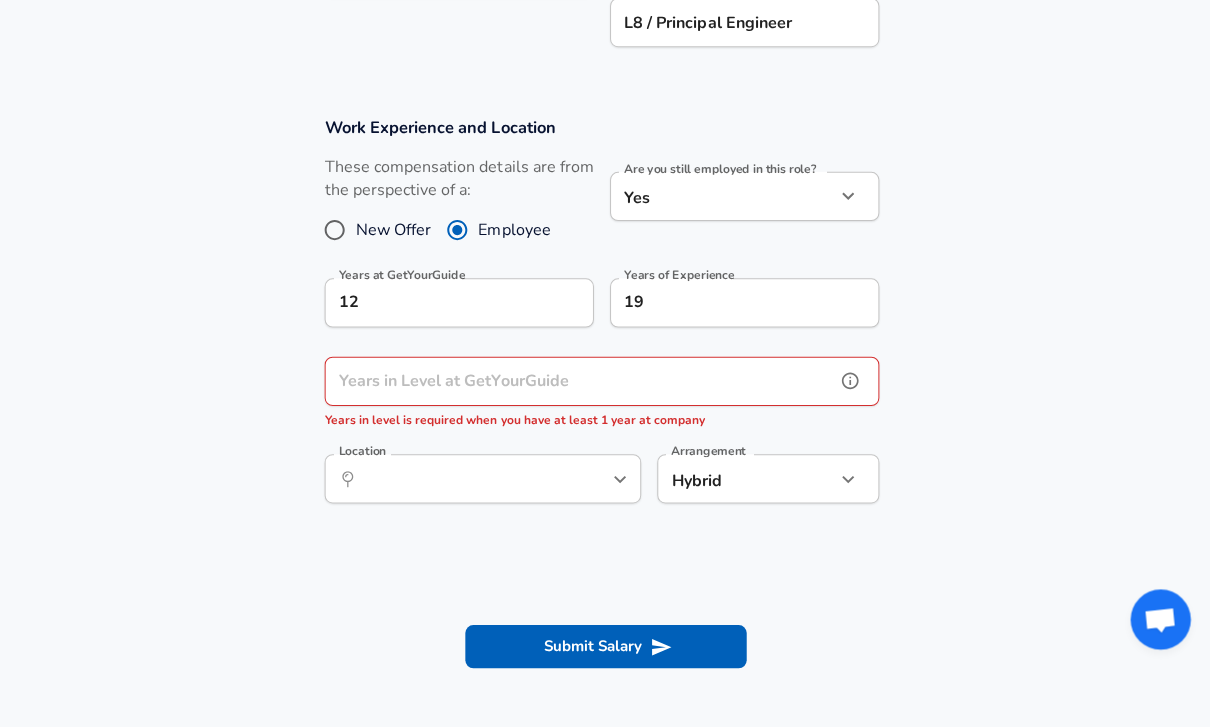 click on "Years in Level at GetYourGuide" at bounding box center [583, 379] 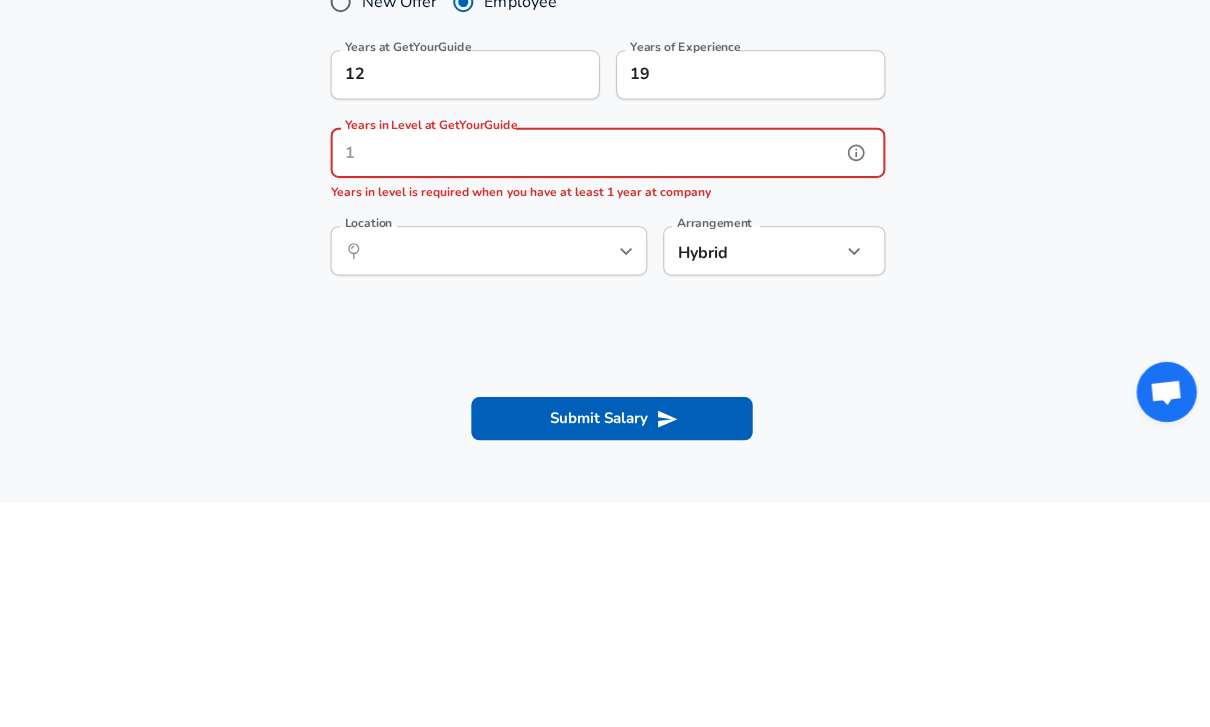 click on "Years in Level at GetYourGuide" at bounding box center [583, 379] 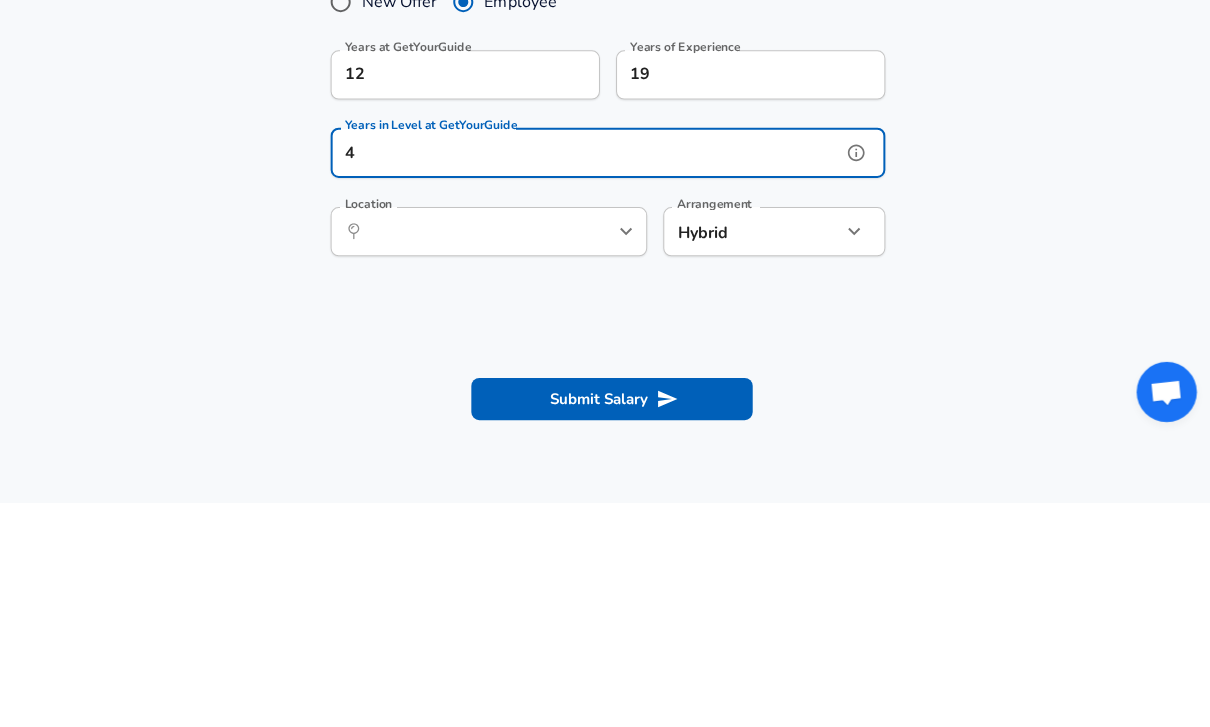 click 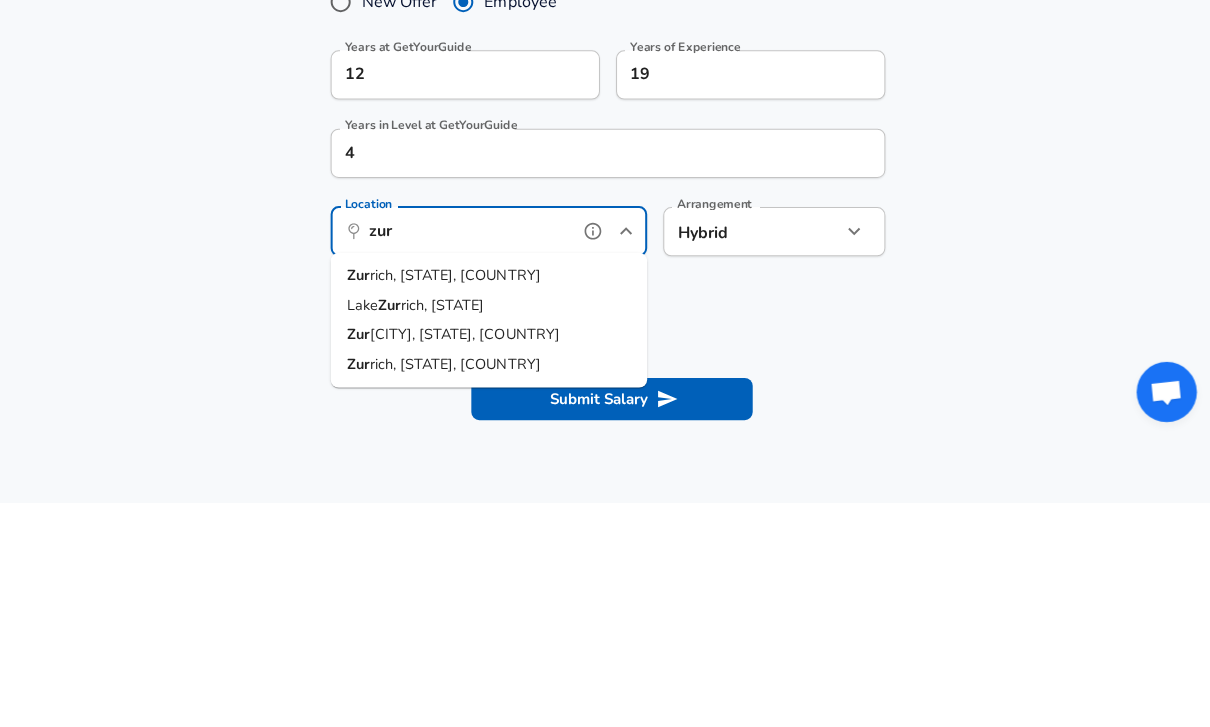 click on "Zur ich, [STATE], [COUNTRY]" at bounding box center (486, 502) 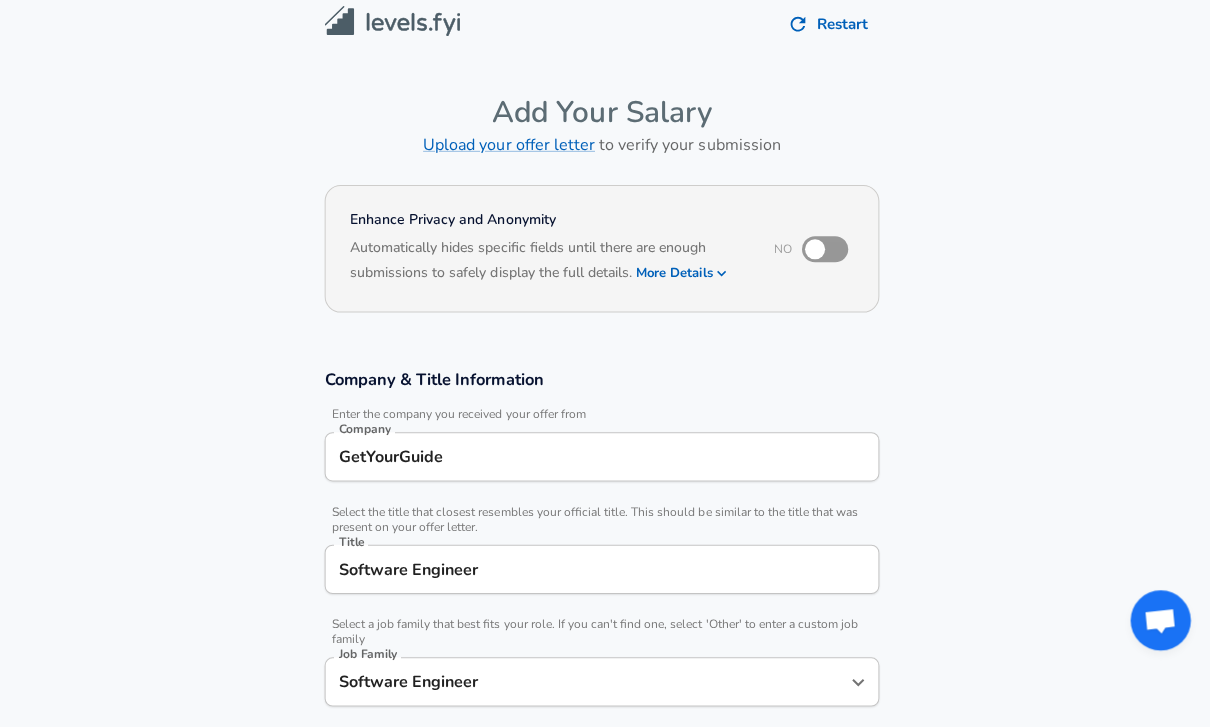 scroll, scrollTop: 10, scrollLeft: 0, axis: vertical 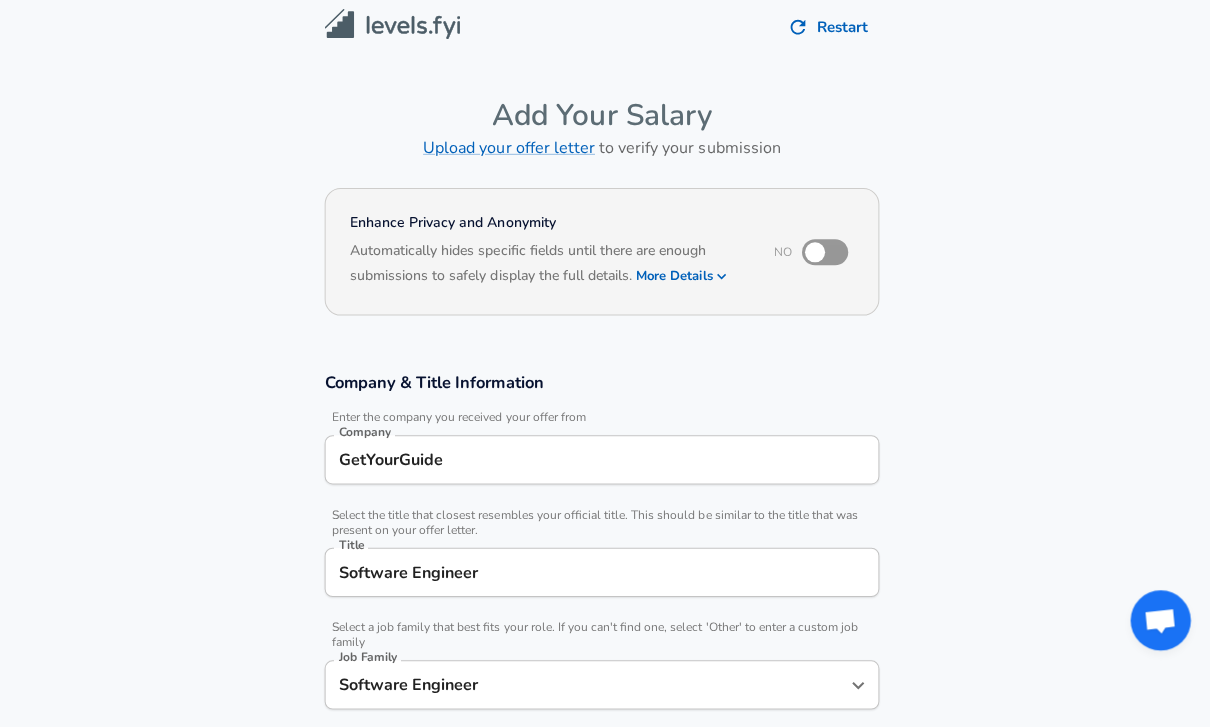 click at bounding box center (817, 251) 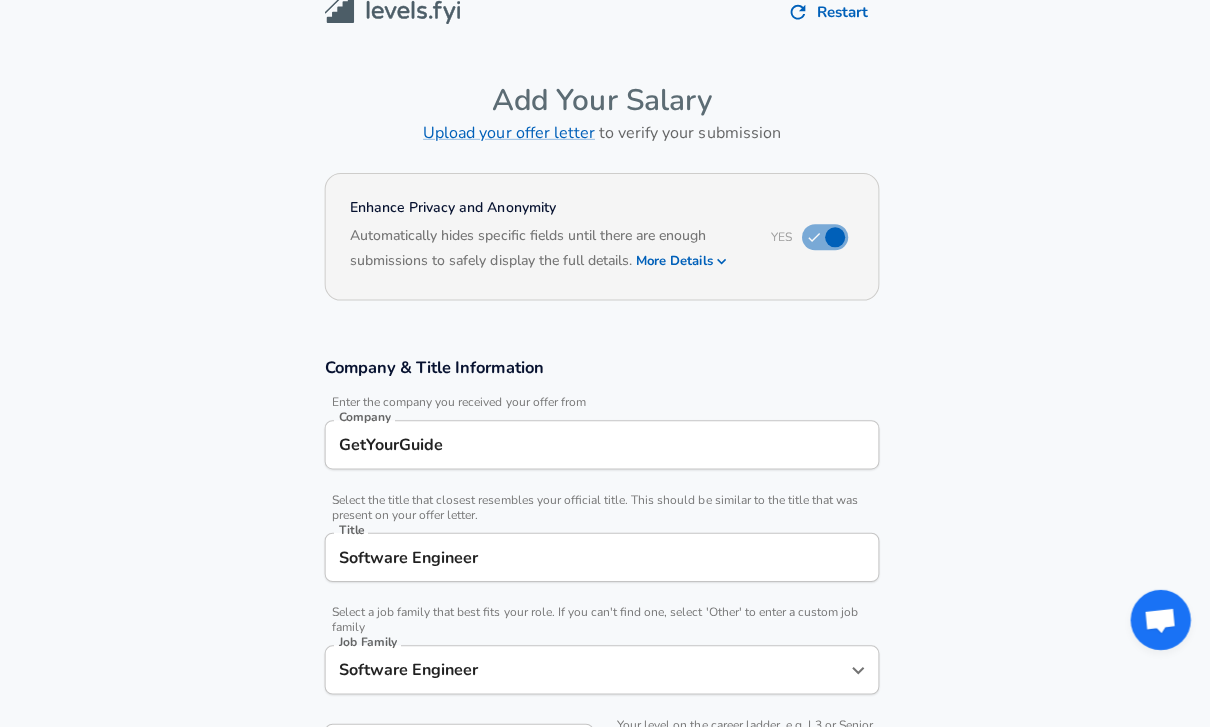scroll, scrollTop: 25, scrollLeft: 0, axis: vertical 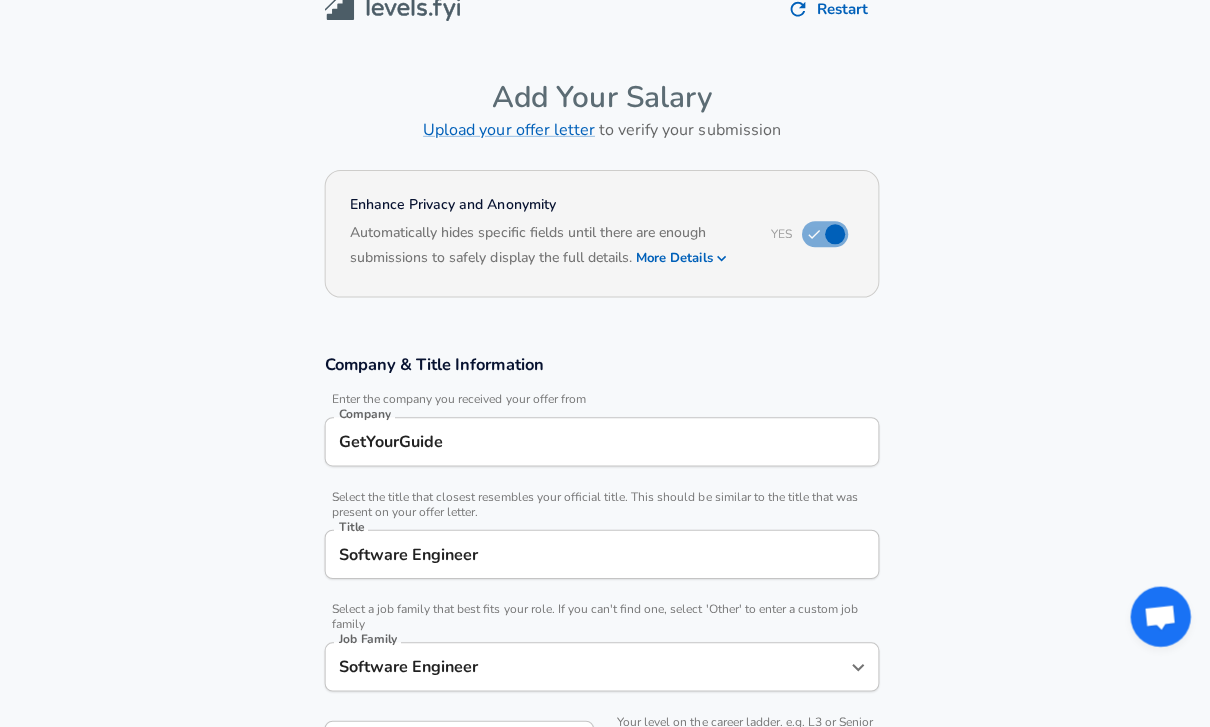 click on "Based on your submission and the data points that we have already collected, we will automatically hide and anonymize specific fields if there aren't enough data points to remain sufficiently anonymous." at bounding box center [605, 274] 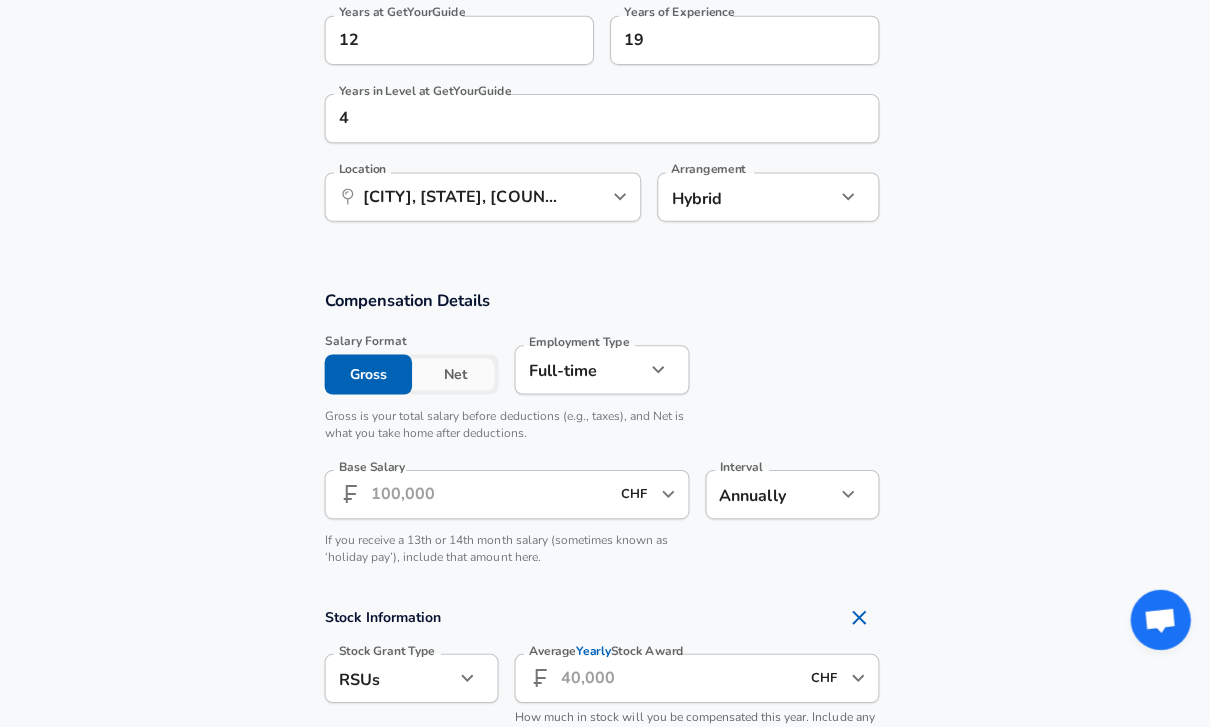 scroll, scrollTop: 1129, scrollLeft: 0, axis: vertical 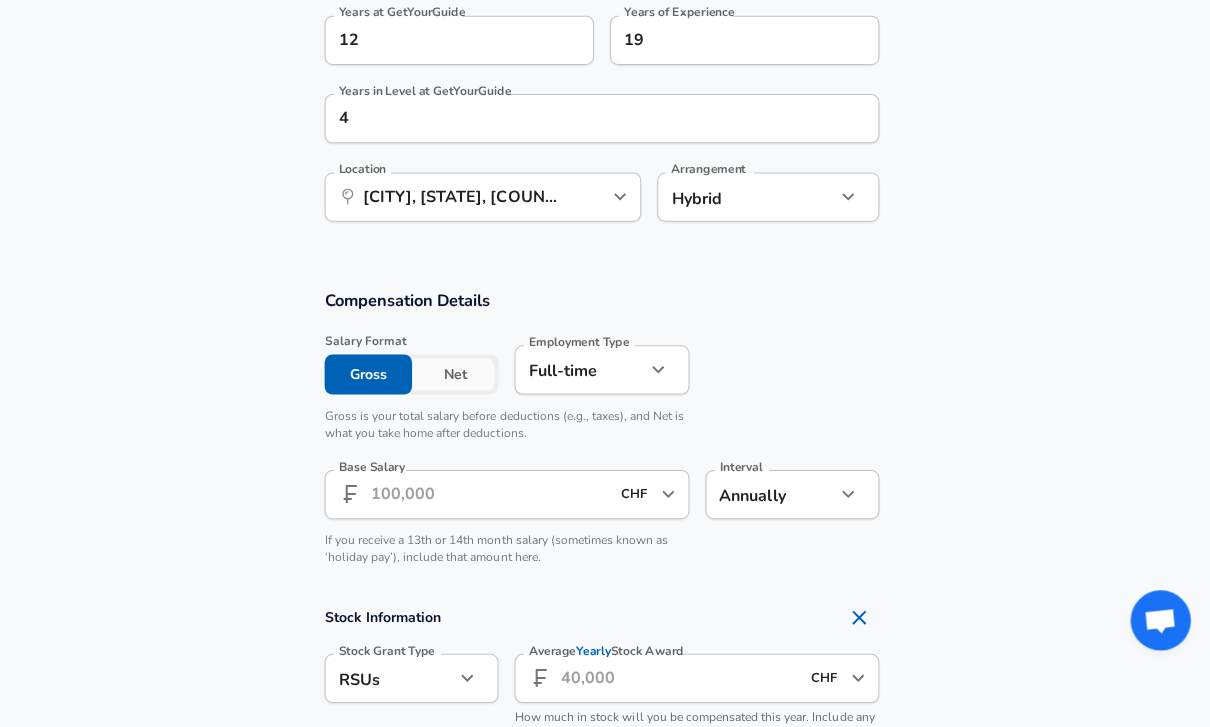 click on "Base Salary" at bounding box center [493, 491] 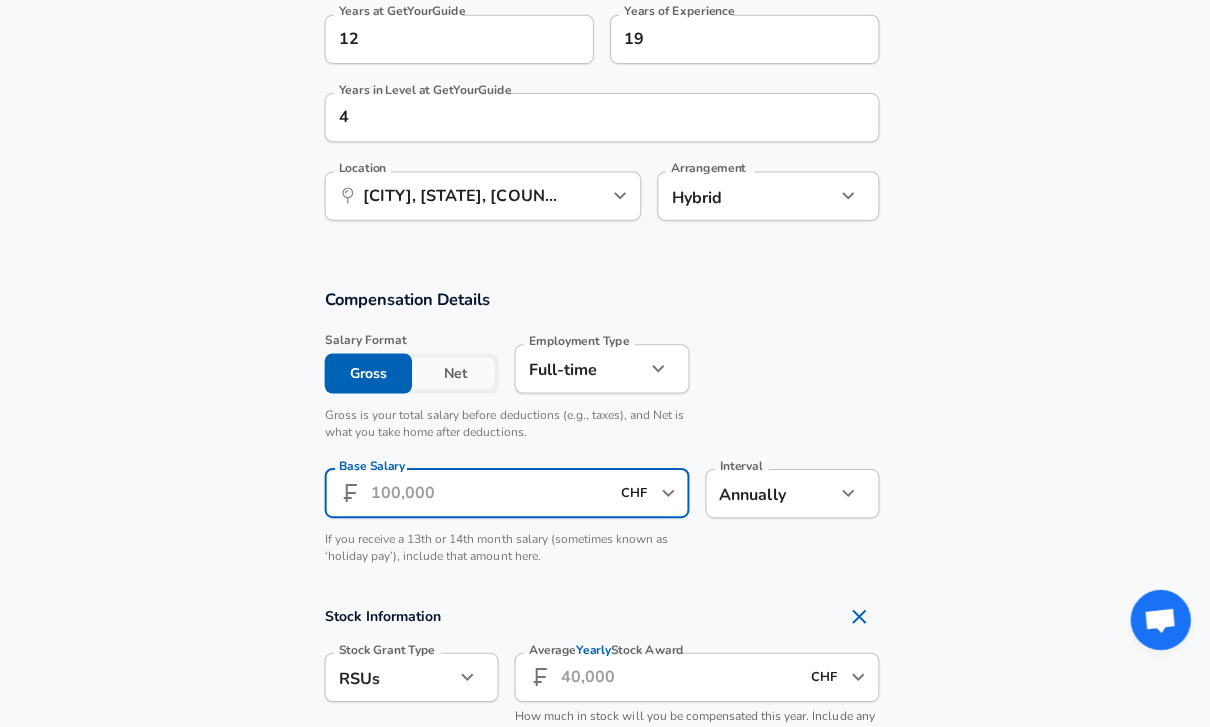 scroll, scrollTop: 1129, scrollLeft: 0, axis: vertical 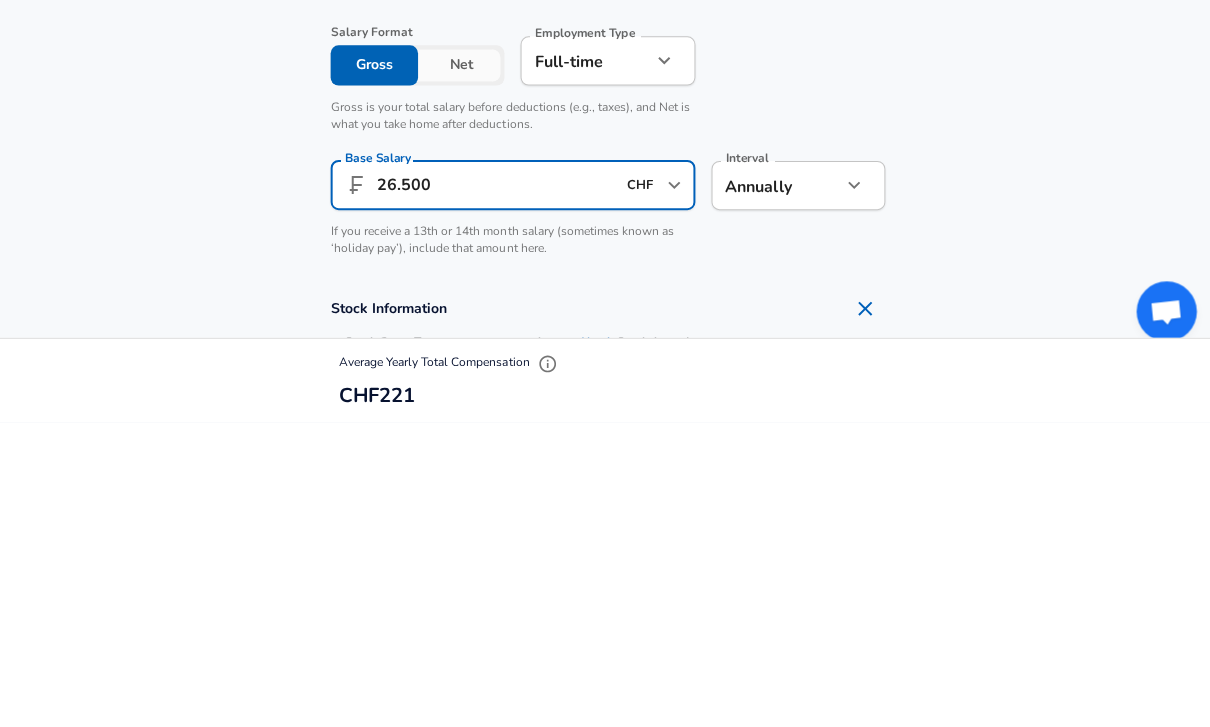 type on "265.000" 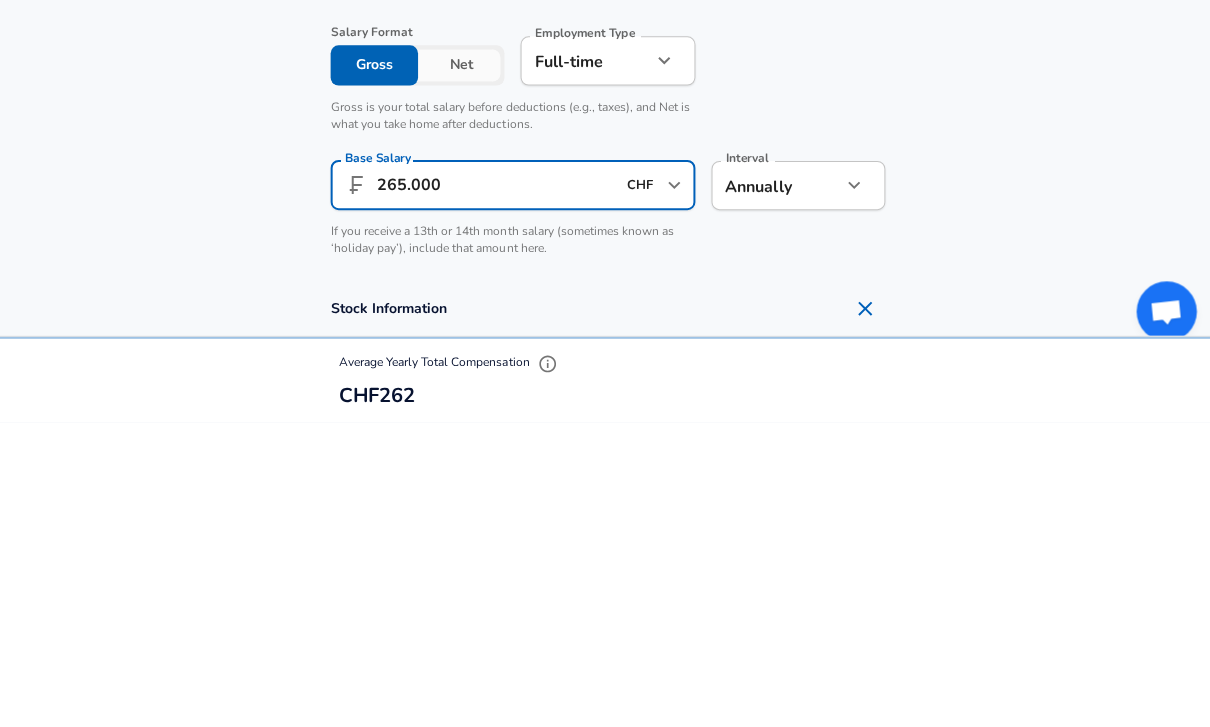scroll, scrollTop: 1436, scrollLeft: 0, axis: vertical 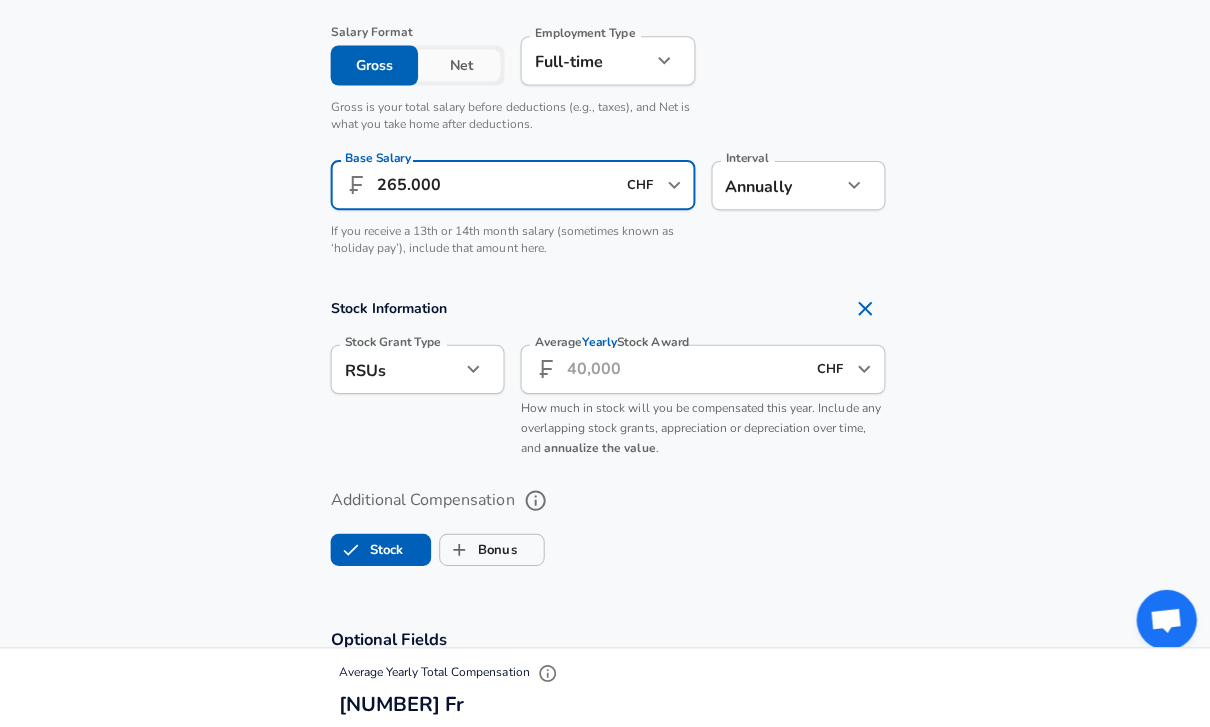 click 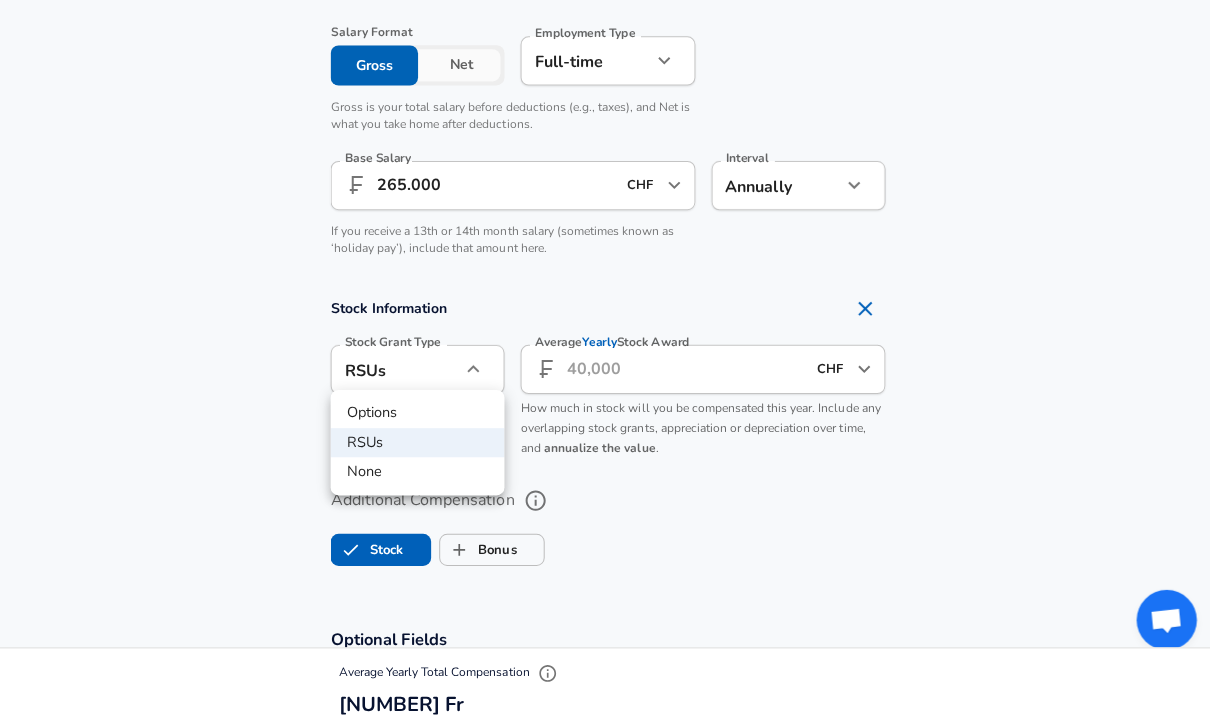 click on "None" at bounding box center (415, 470) 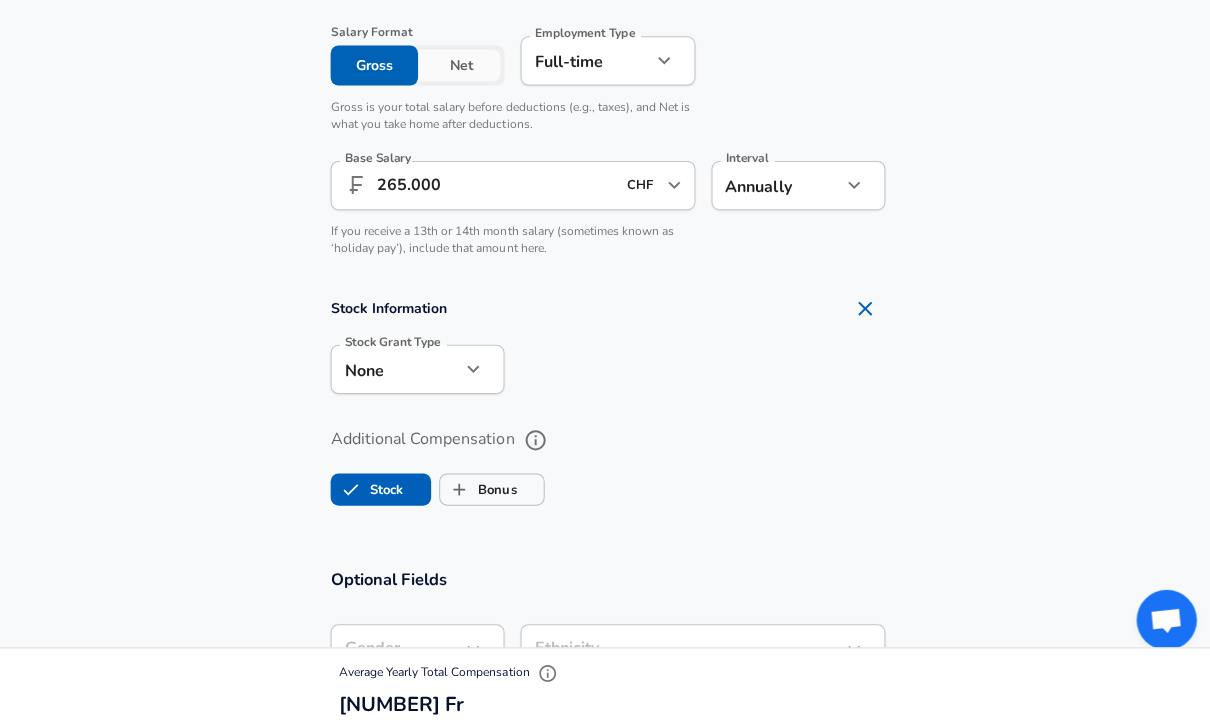 type on "none" 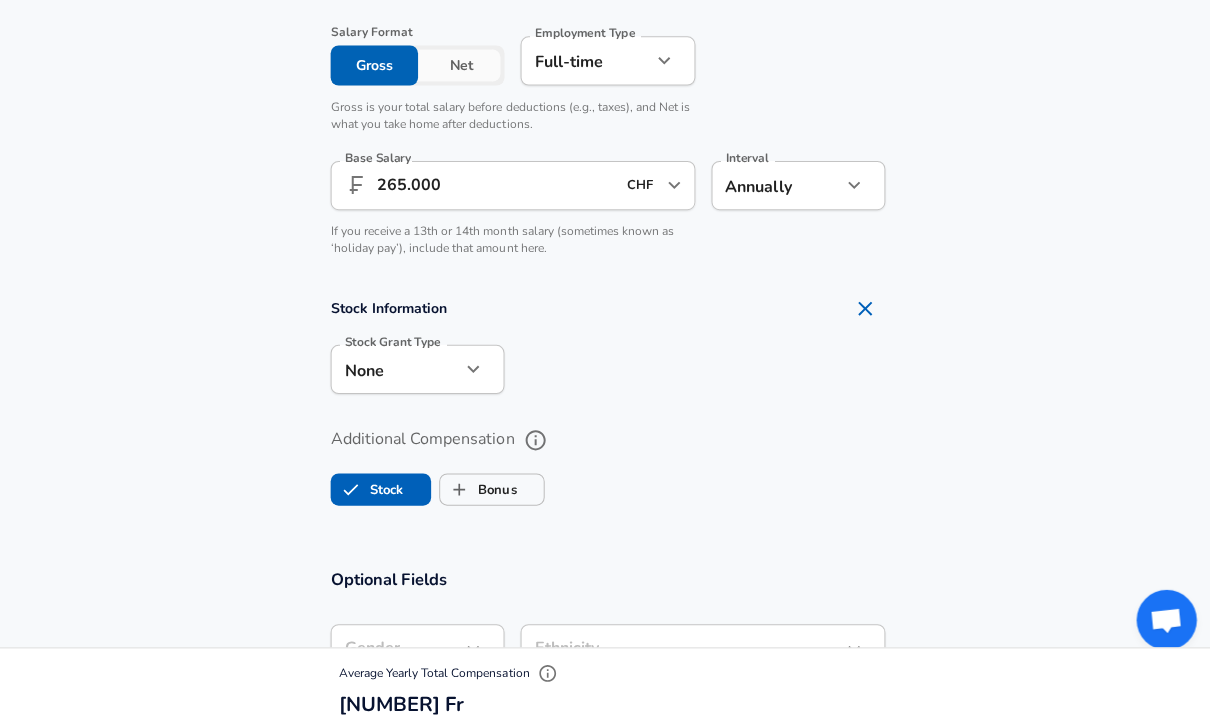 click on "Stock" at bounding box center (349, 487) 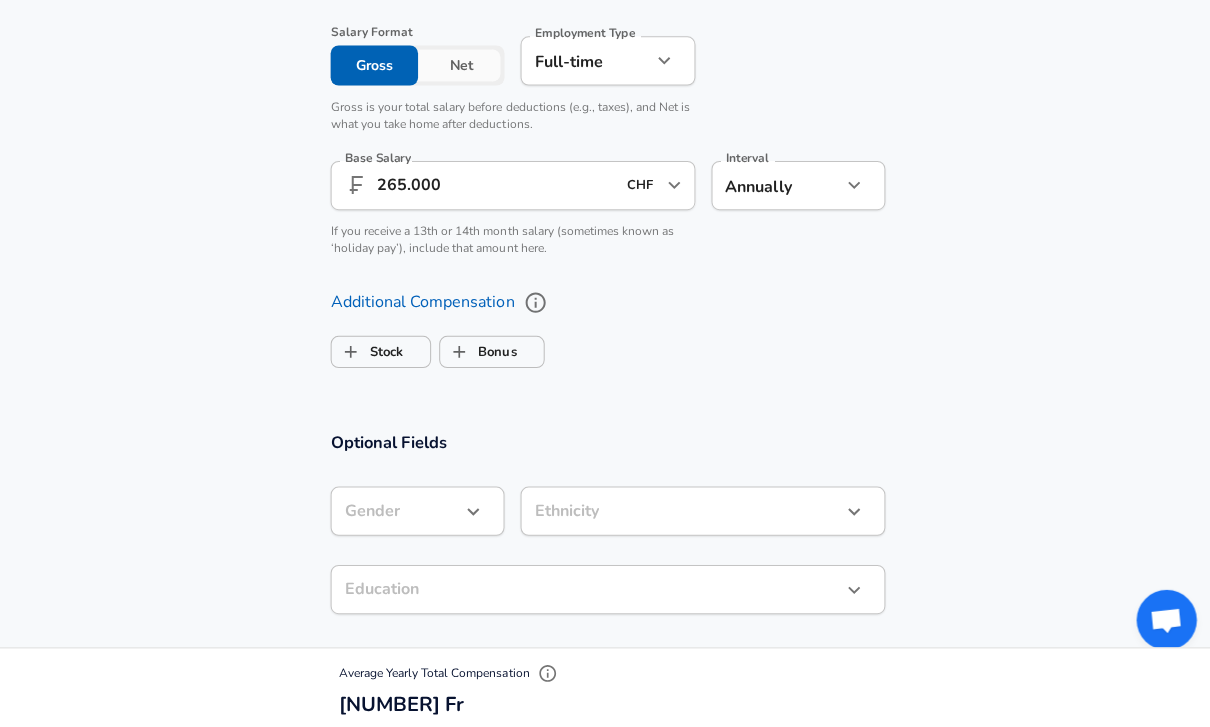 checkbox on "false" 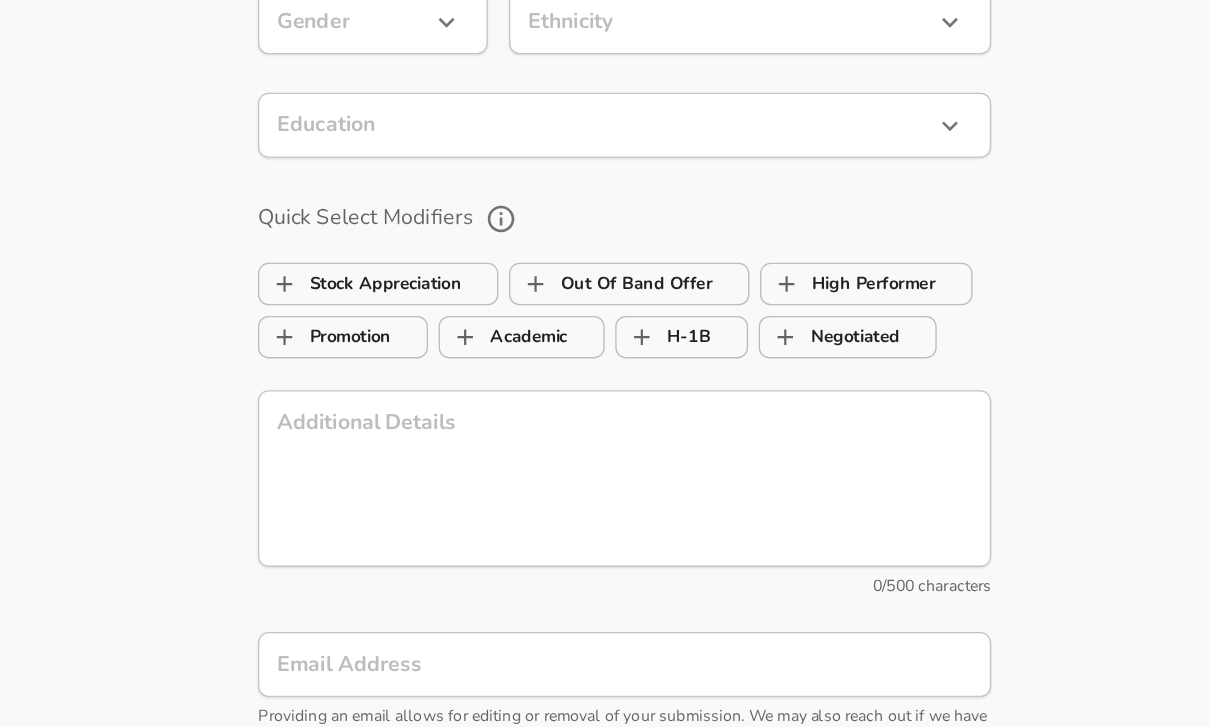 scroll, scrollTop: 1924, scrollLeft: 0, axis: vertical 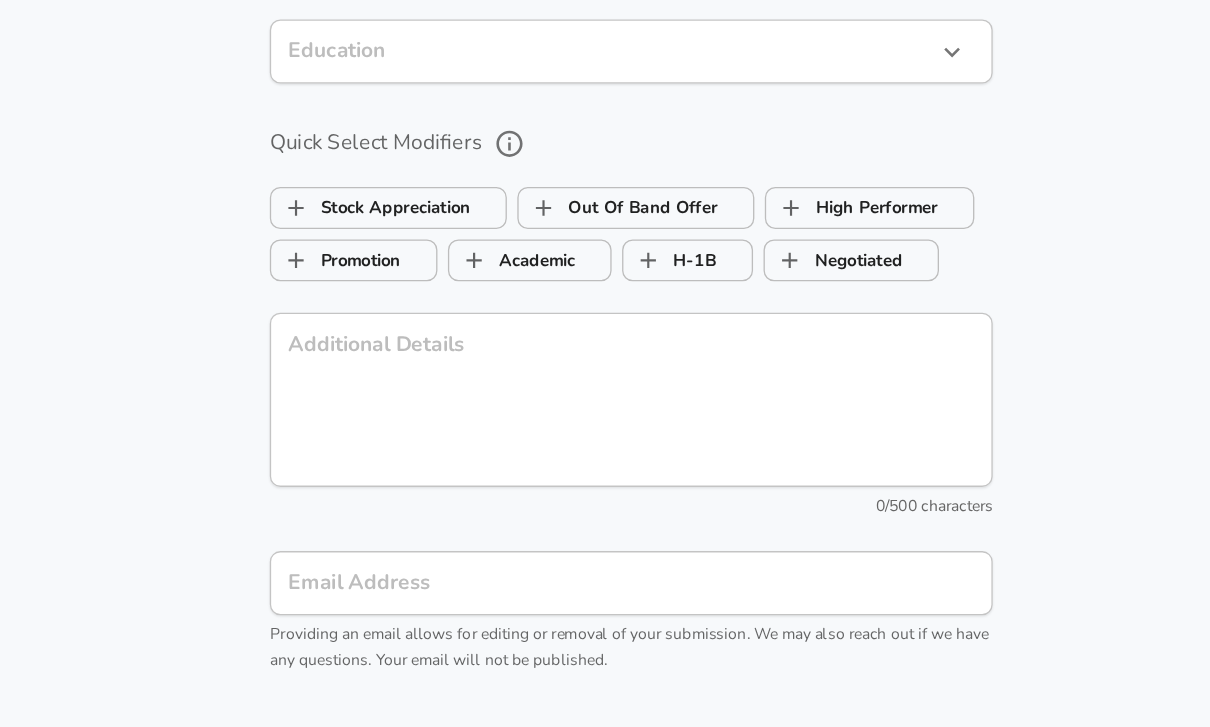 click on "Email Address" at bounding box center [605, 504] 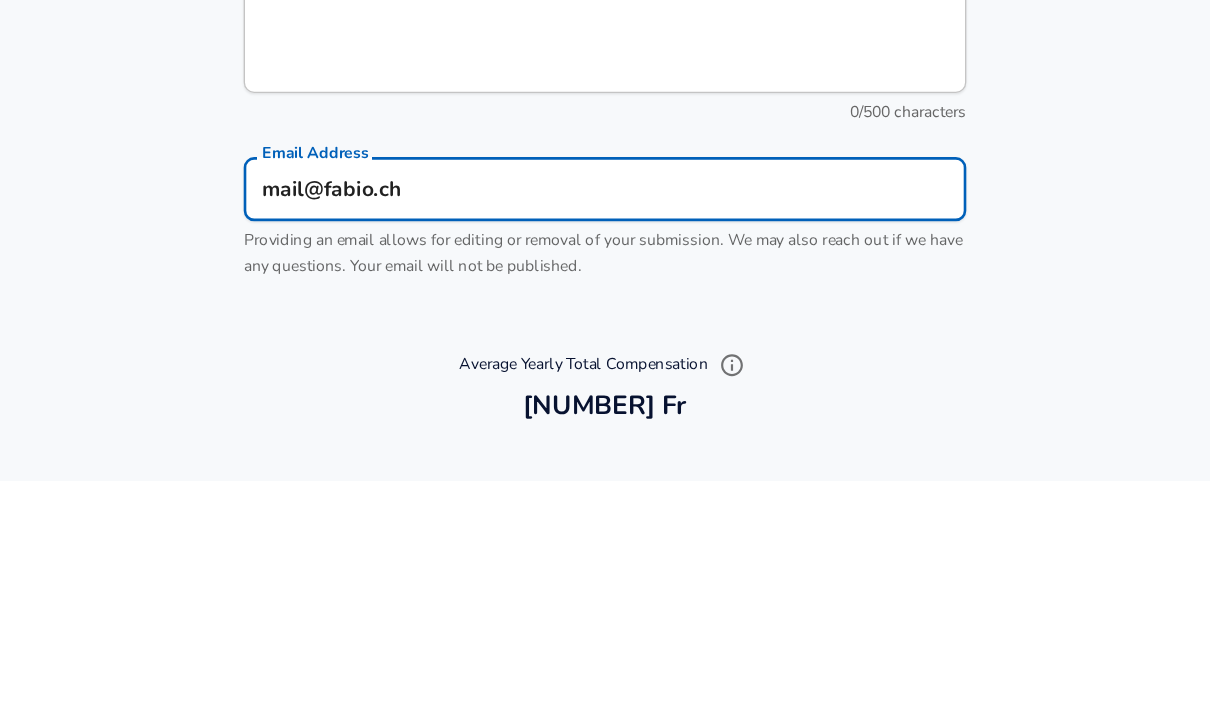 scroll, scrollTop: 2162, scrollLeft: 0, axis: vertical 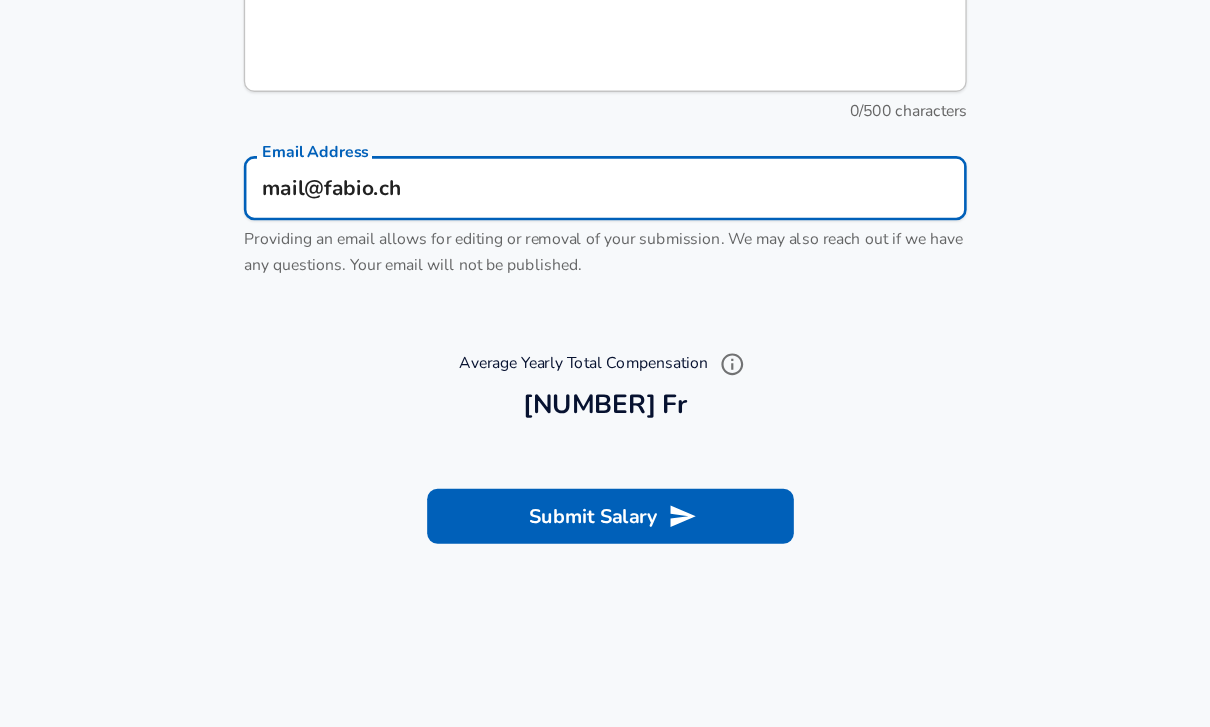 click on "Submit Salary" at bounding box center (605, 514) 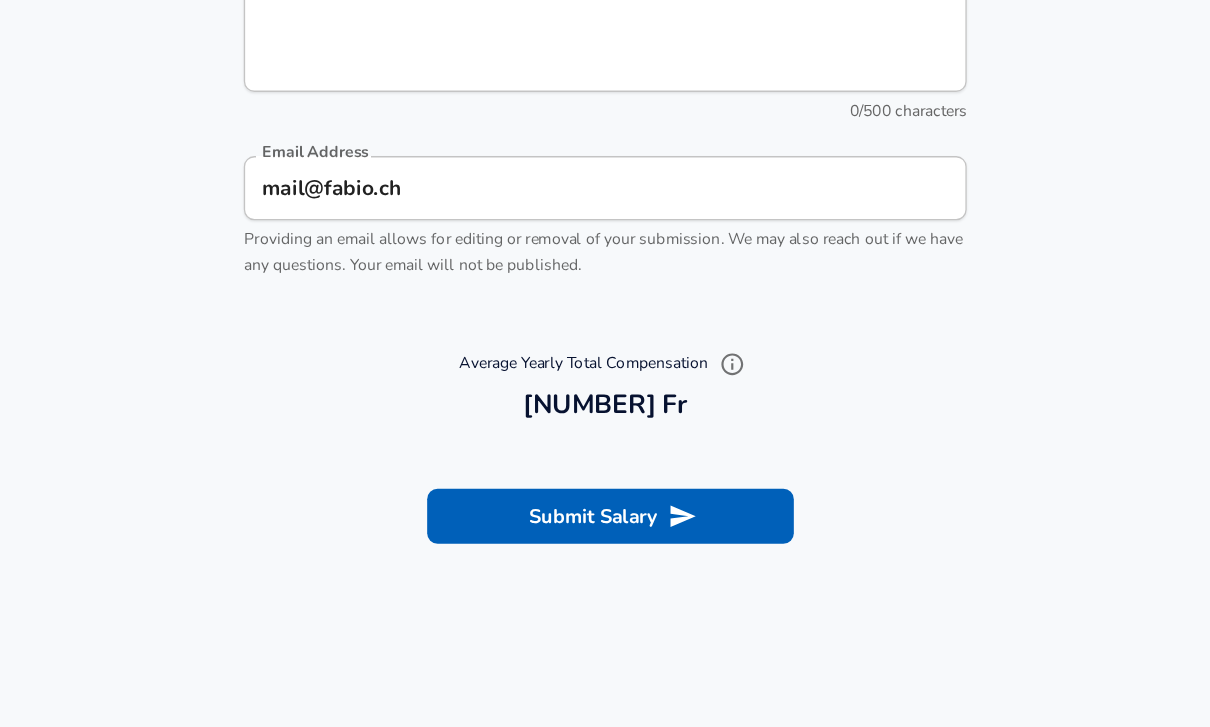 click on "mail@fabio.ch" at bounding box center (605, 266) 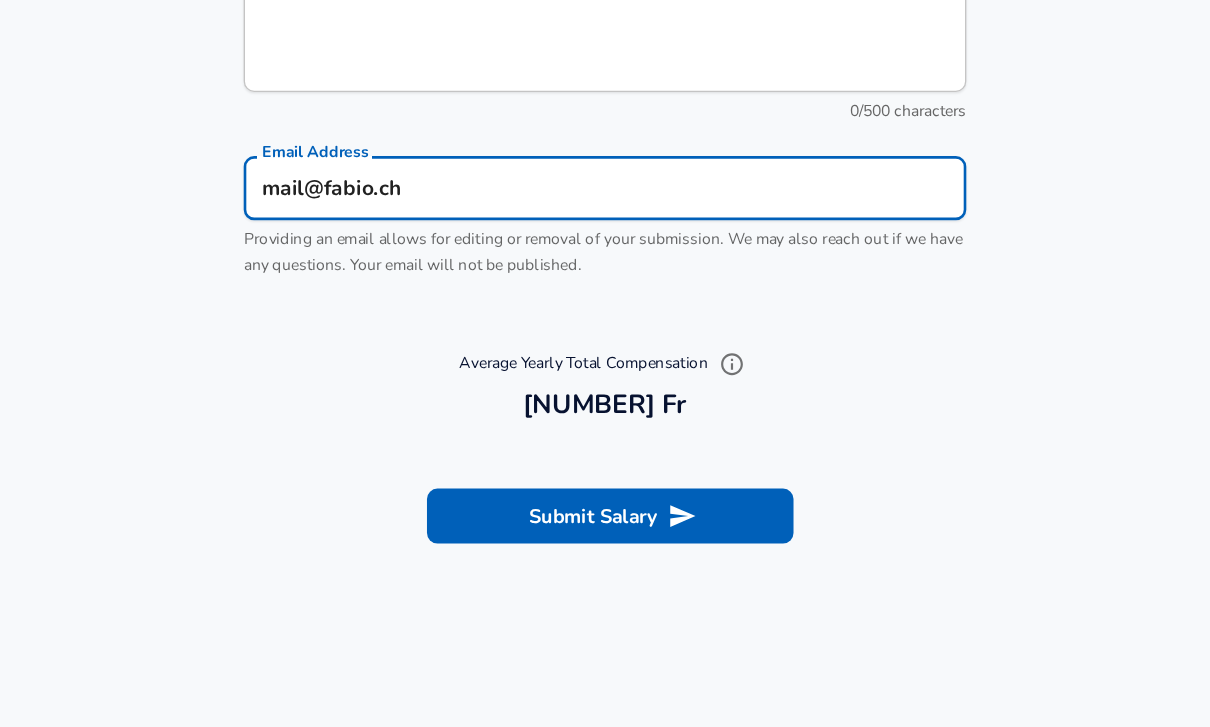 click on "mail@fabio.ch" at bounding box center (605, 266) 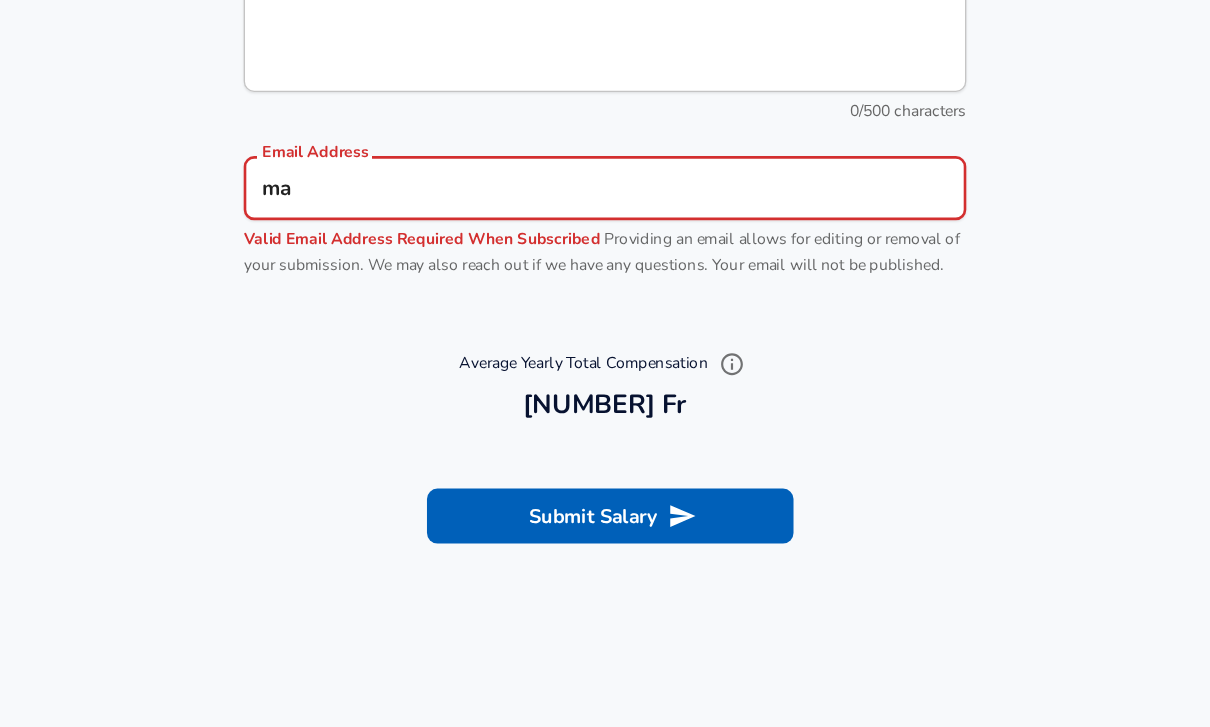 type on "m" 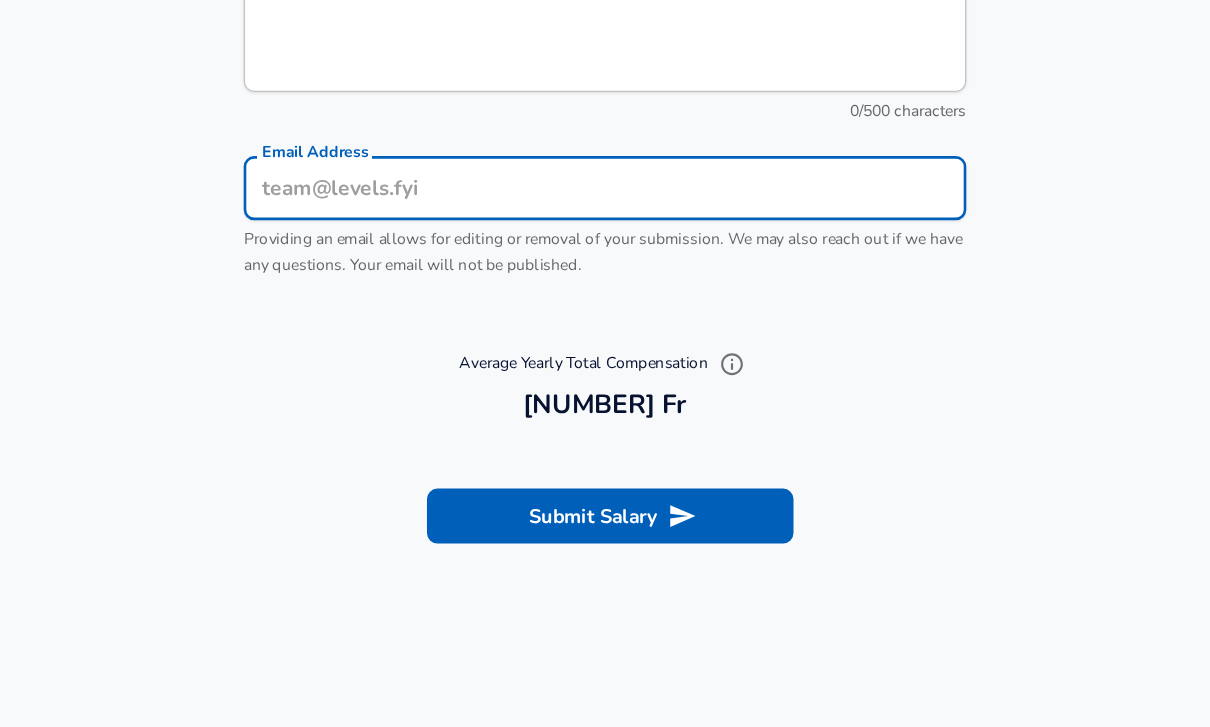 click on "Optional Fields Gender ​ Gender Ethnicity ​ Ethnicity Education ​ Education Quick Select Modifiers   Stock Appreciation Out Of Band Offer High Performer Promotion Academic H-1B Negotiated Additional Details x Additional Details 0 /500 characters Email Address Email Address   Providing an email allows for editing or removal of your submission. We may also reach out if we have any questions. Your email will not be published." at bounding box center [605, 28] 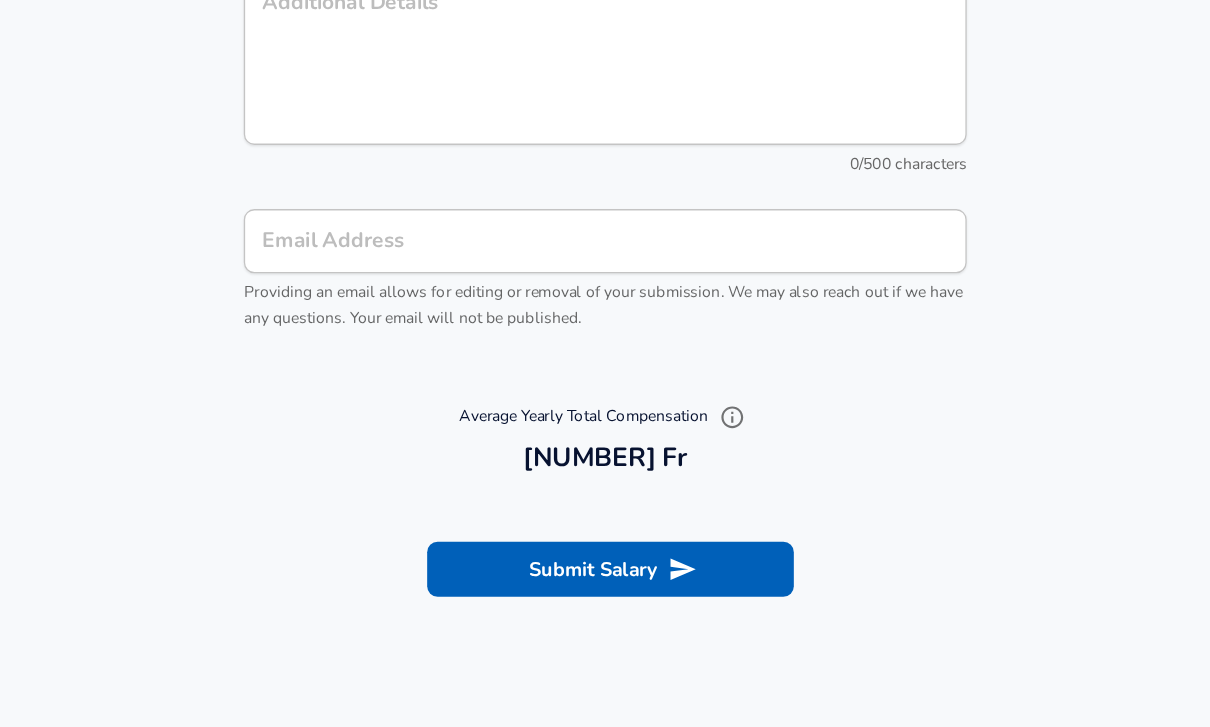 click on "Email Address" at bounding box center [605, 266] 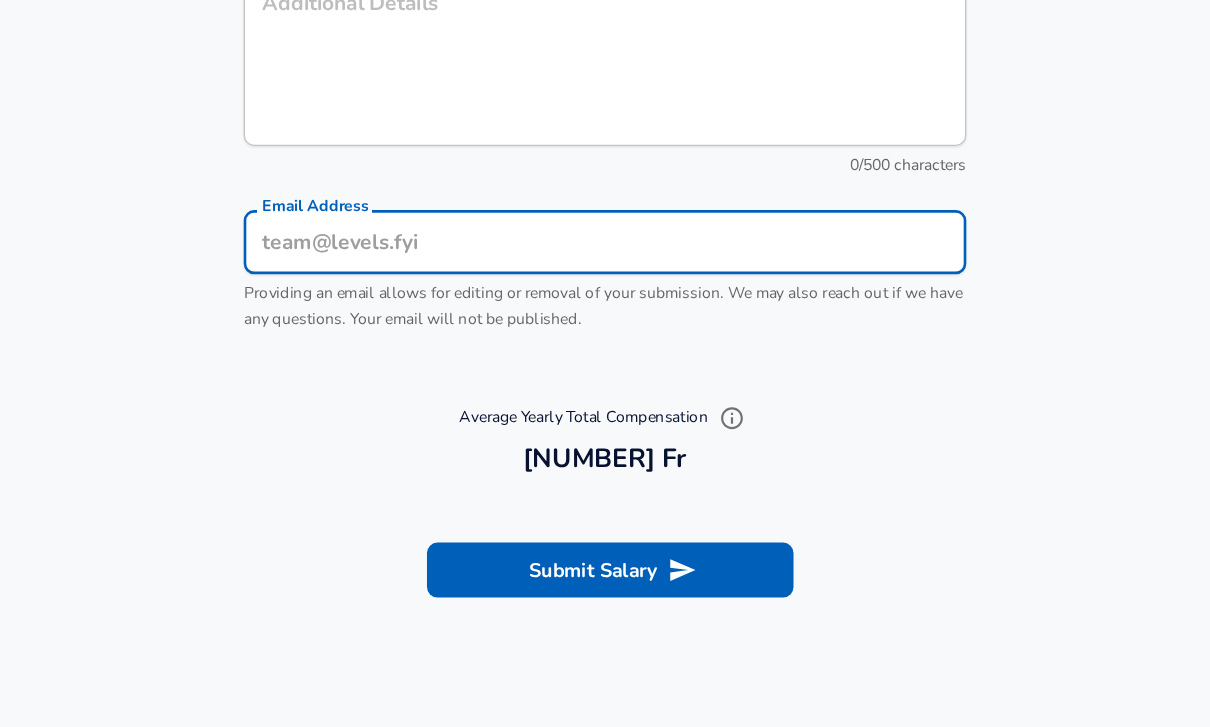 click on "Email Address" at bounding box center [605, 266] 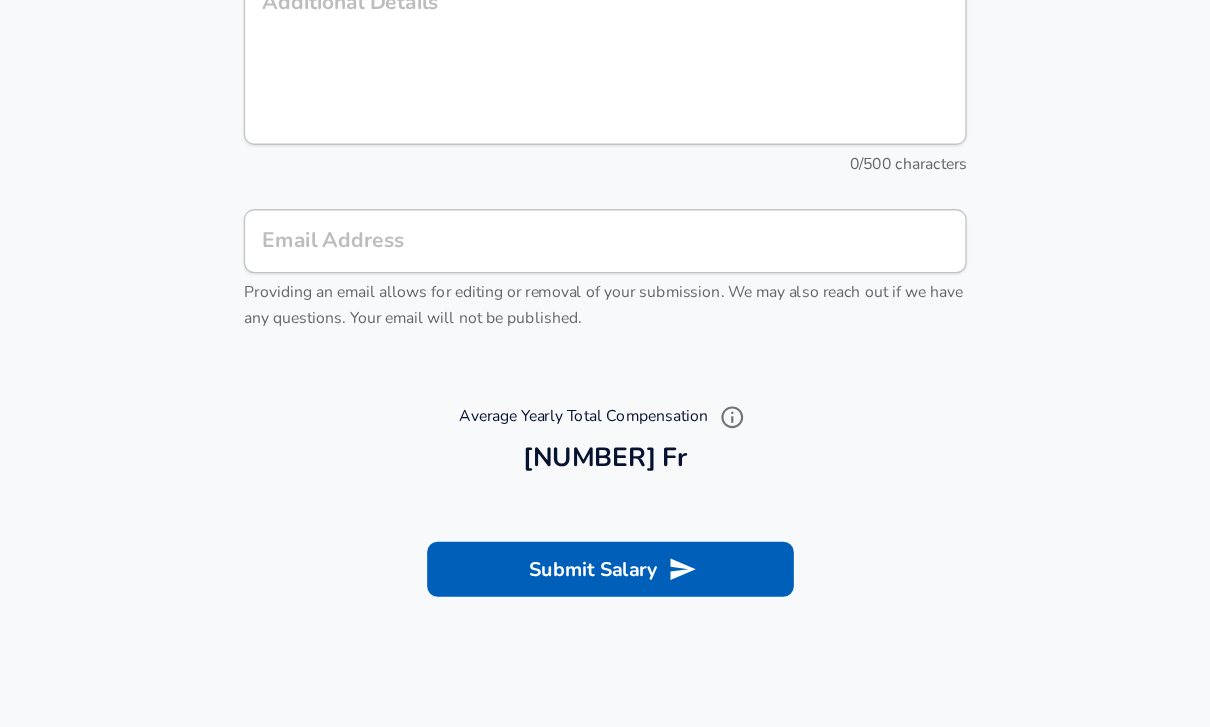 click on "Email Address" at bounding box center (605, 266) 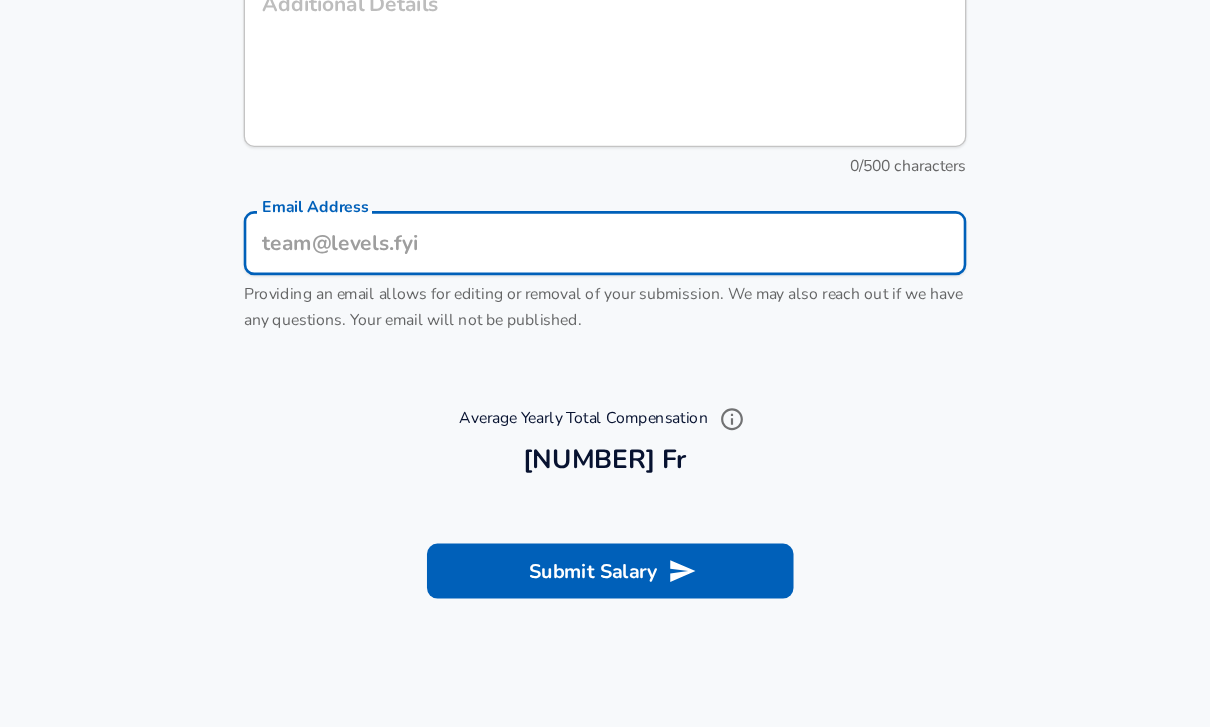 scroll, scrollTop: 2284, scrollLeft: 0, axis: vertical 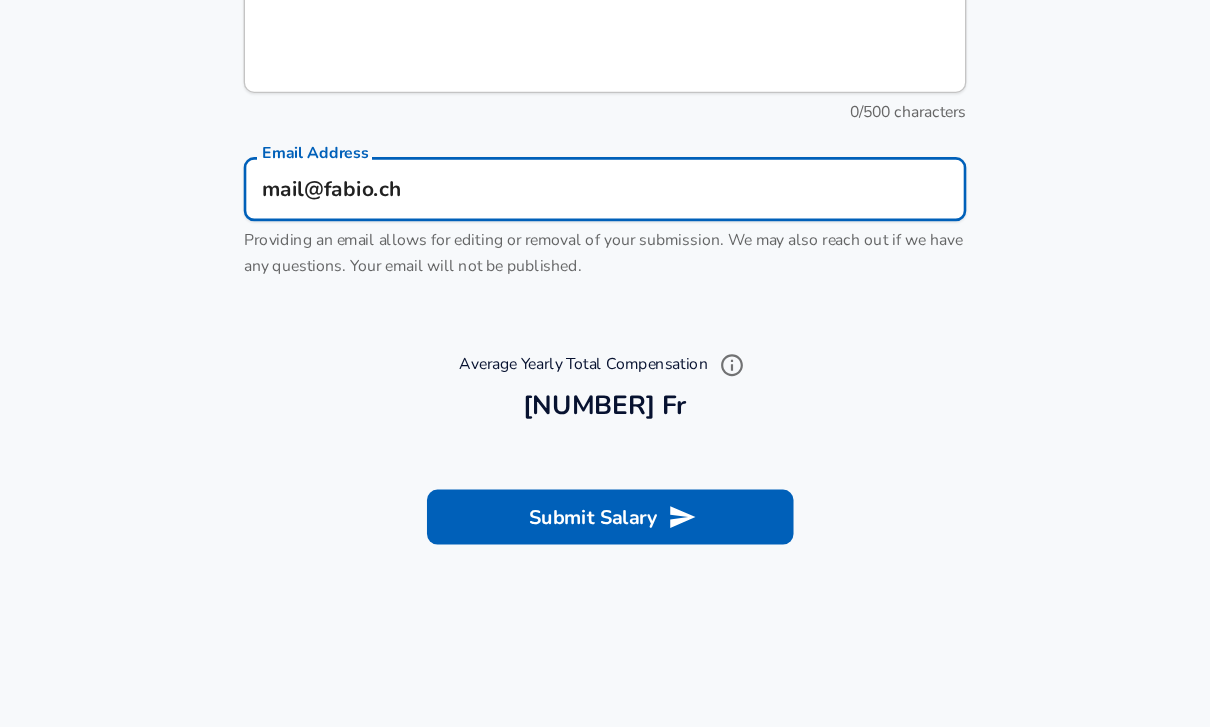 type on "mail@fabio.ch" 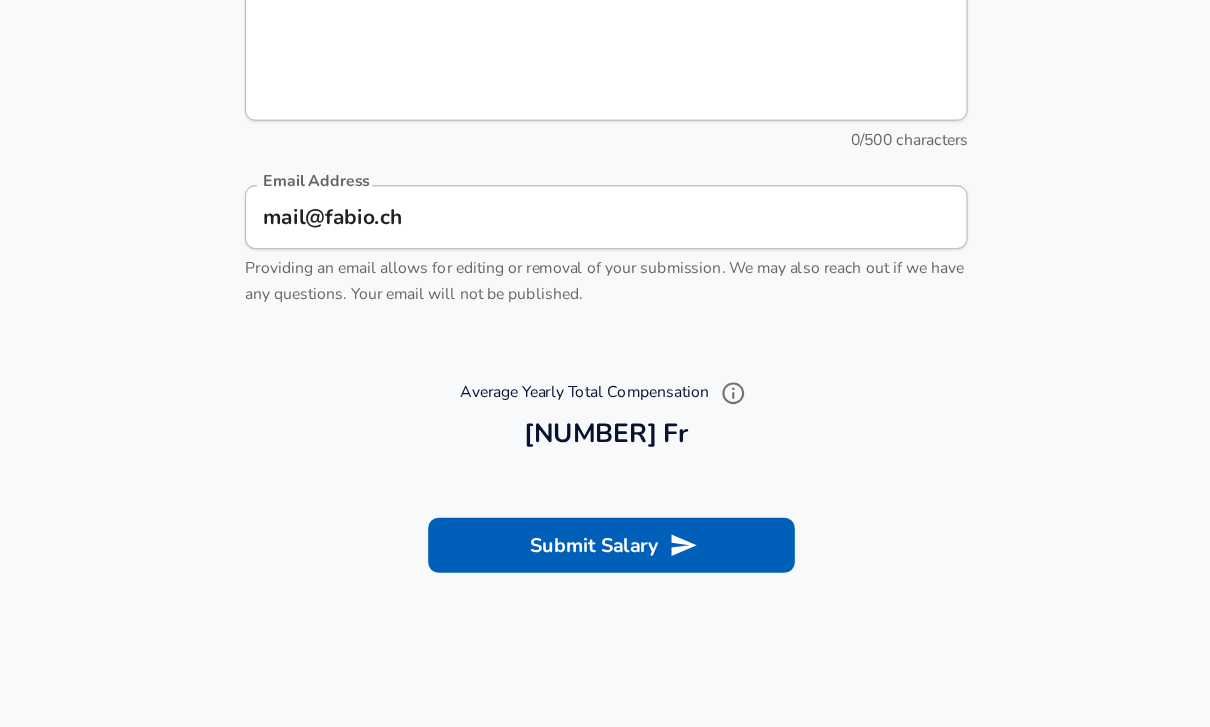 scroll, scrollTop: 2261, scrollLeft: 0, axis: vertical 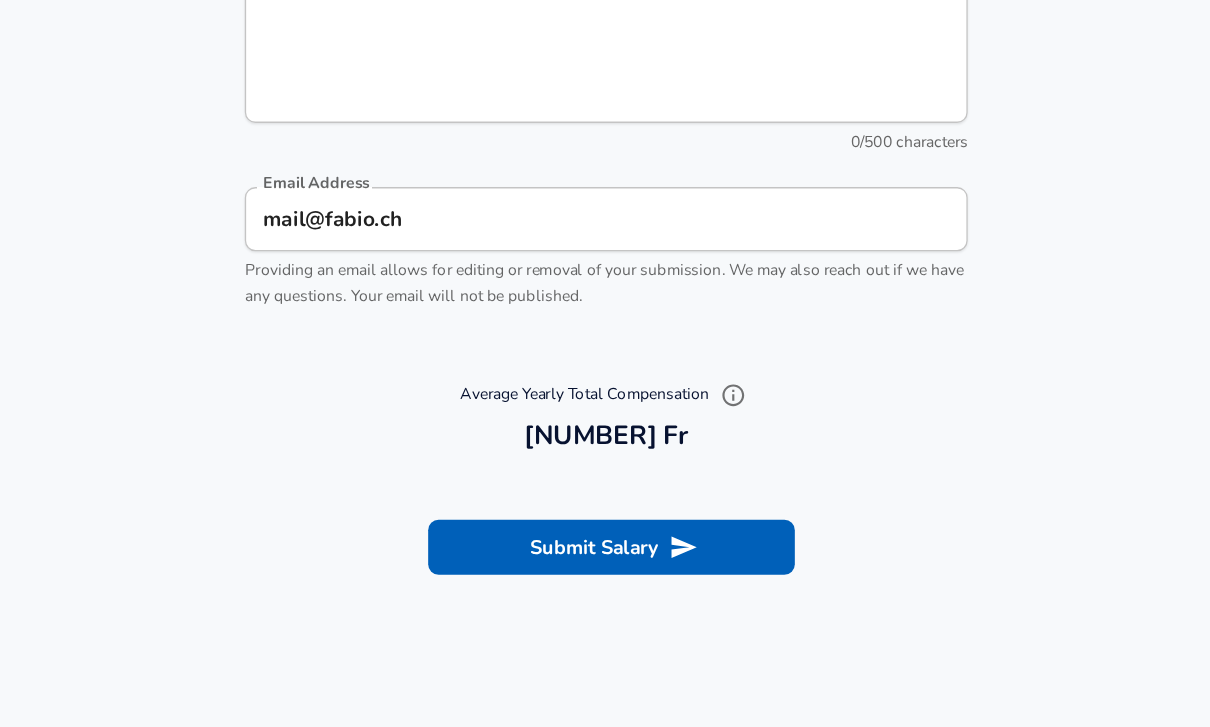 click on "Submit Salary" at bounding box center (609, 418) 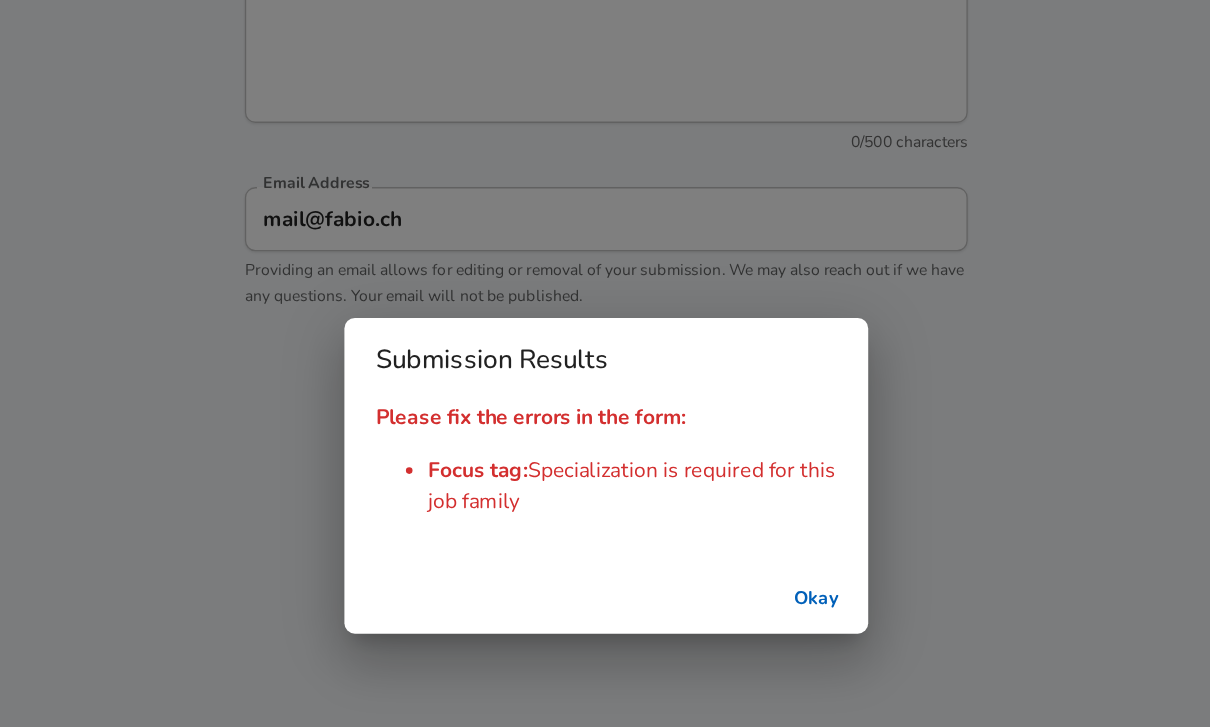 click on "Okay" at bounding box center (765, 457) 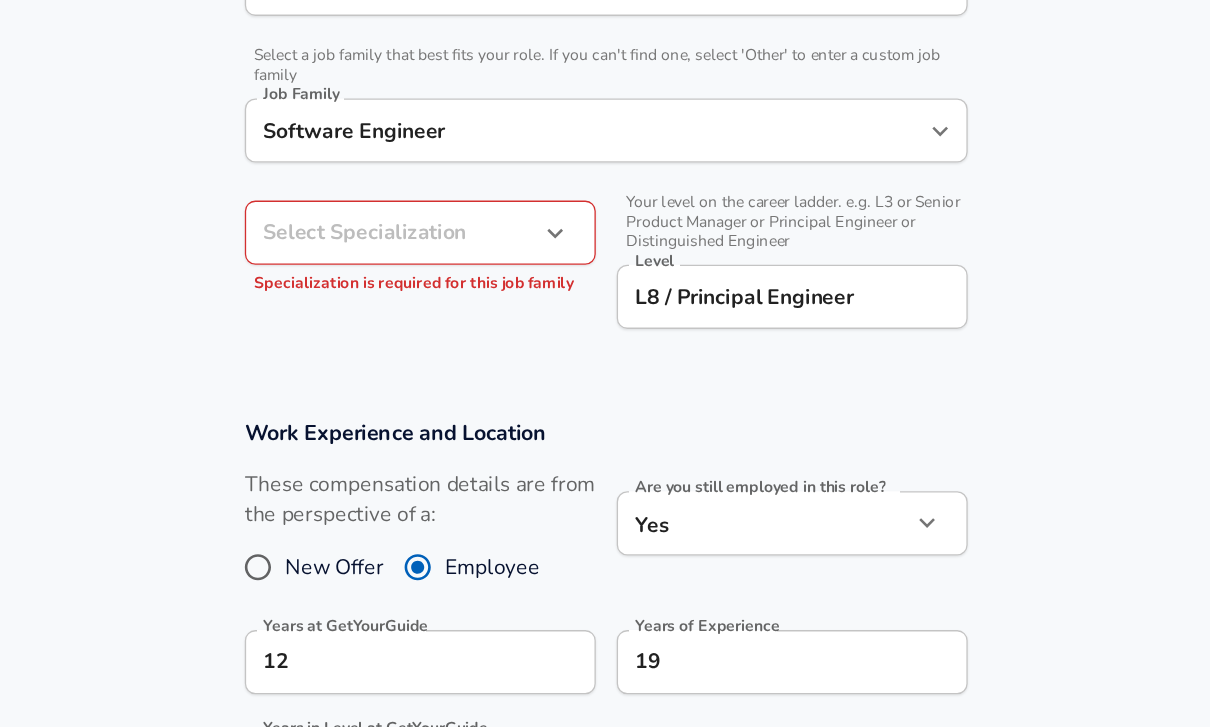 scroll, scrollTop: 653, scrollLeft: 0, axis: vertical 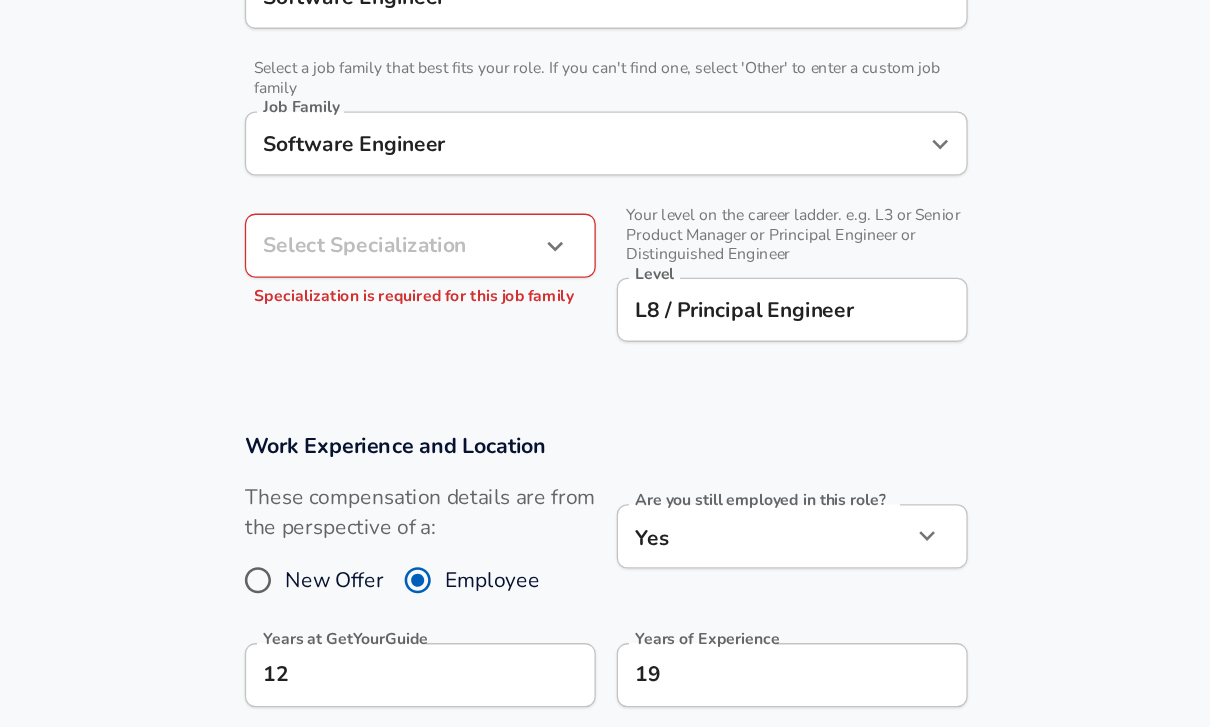 click at bounding box center [566, 188] 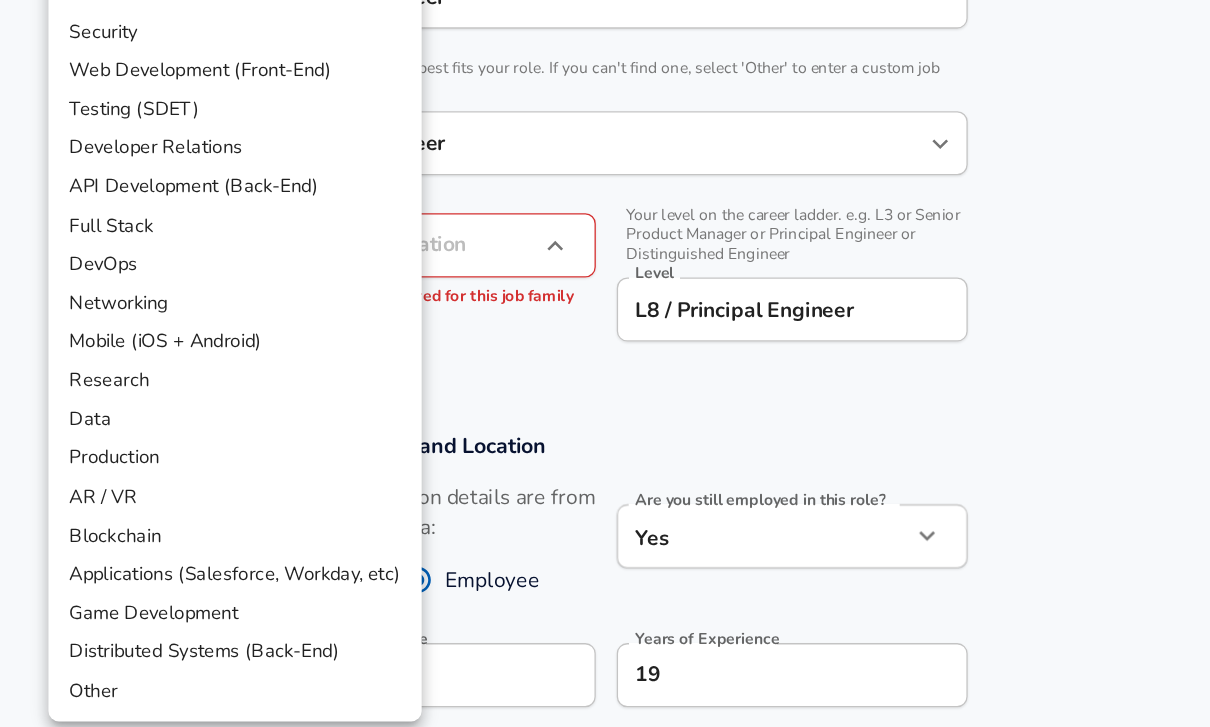 click on "Other" at bounding box center [321, 528] 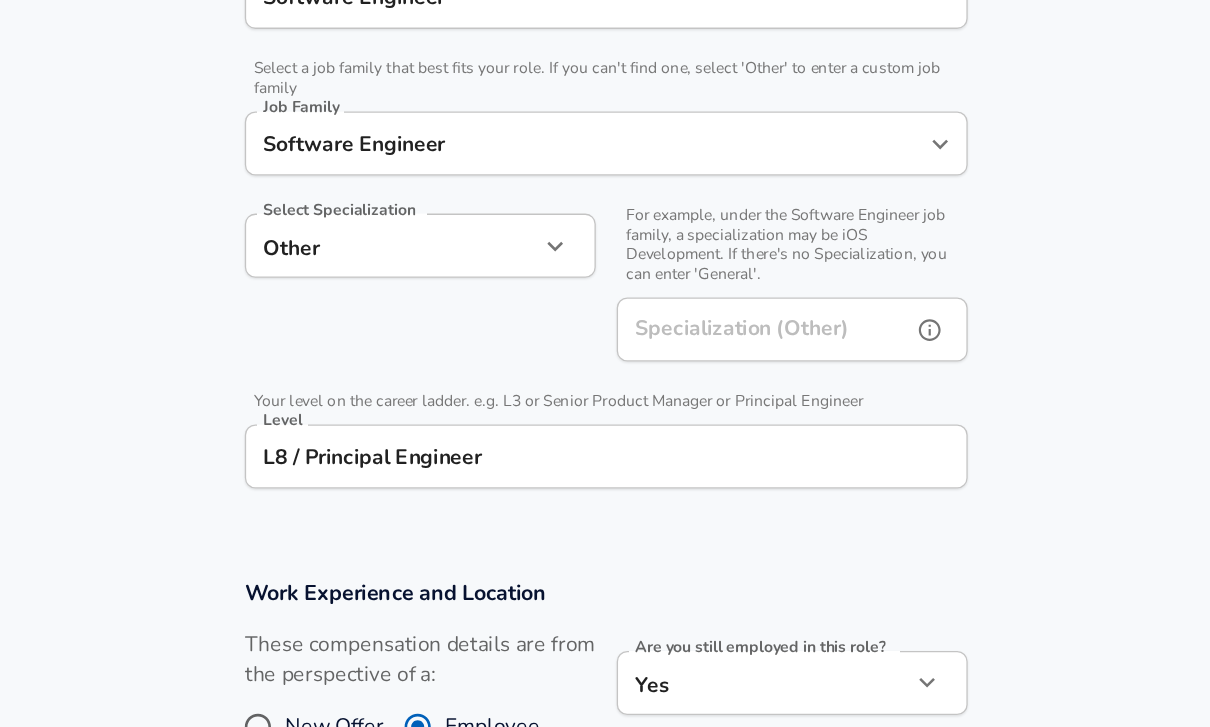 click 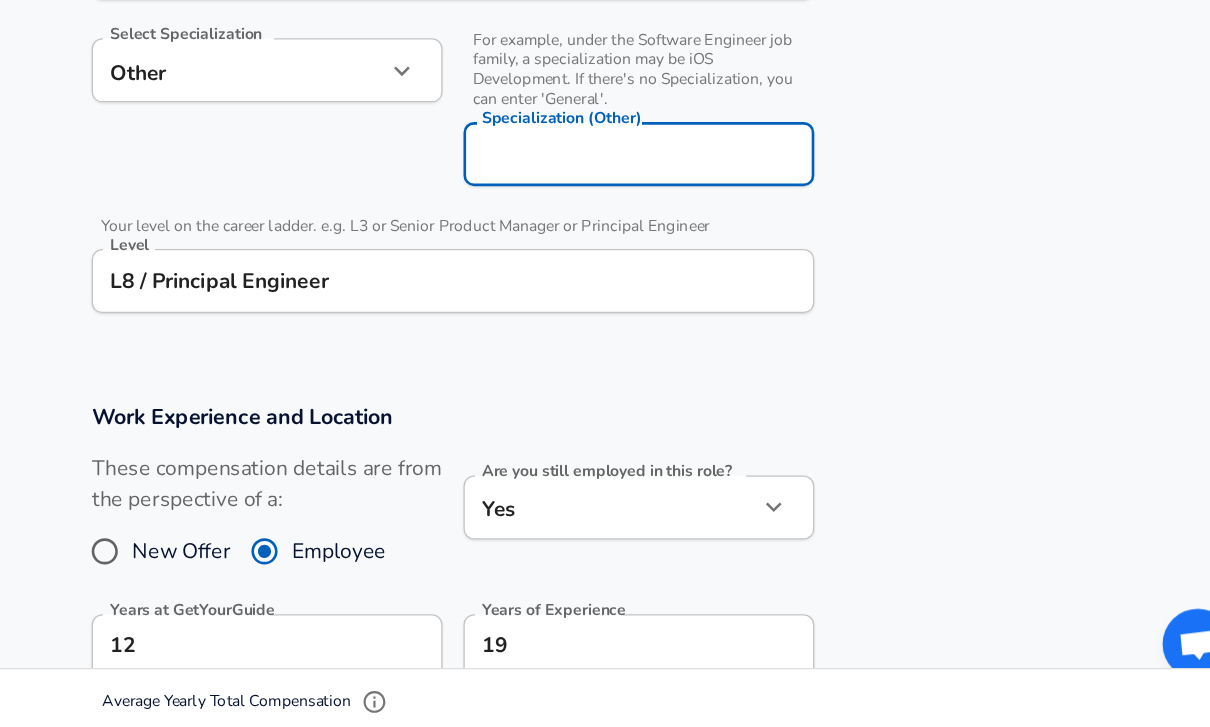 click on "Restart Add Your Salary Upload your offer letter to verify your submission Enhance Privacy and Anonymity Yes Automatically hides specific fields until there are enough submissions to safely display the full details. More Details Based on your submission and the data points that we have already collected, we will automatically hide and anonymize specific fields if there aren't enough data points to remain sufficiently anonymous. Company & Title Information Enter the company you received your offer from Company GetYourGuide Company Select the title that closest resembles your official title. This should be similar to the title that was present on your offer letter. Title Software Engineer Title Select a job family that best fits your role. If you can't find one, select 'Other' to enter a custom job family Job Family Software Engineer Job Family Select Specialization Other Other Select Specialization Specialization (Other) Specialization (Other) Level L8 / Principal Engineer Level New Offer Yes yes" at bounding box center [605, -290] 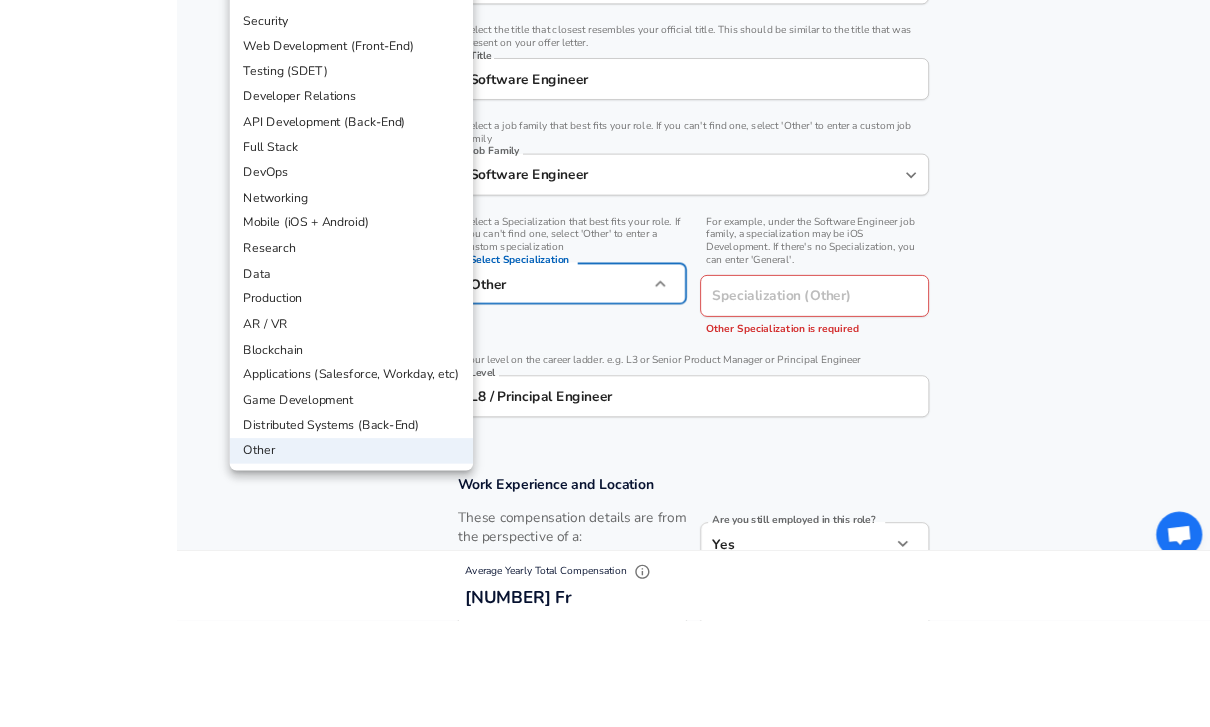 scroll, scrollTop: 682, scrollLeft: 0, axis: vertical 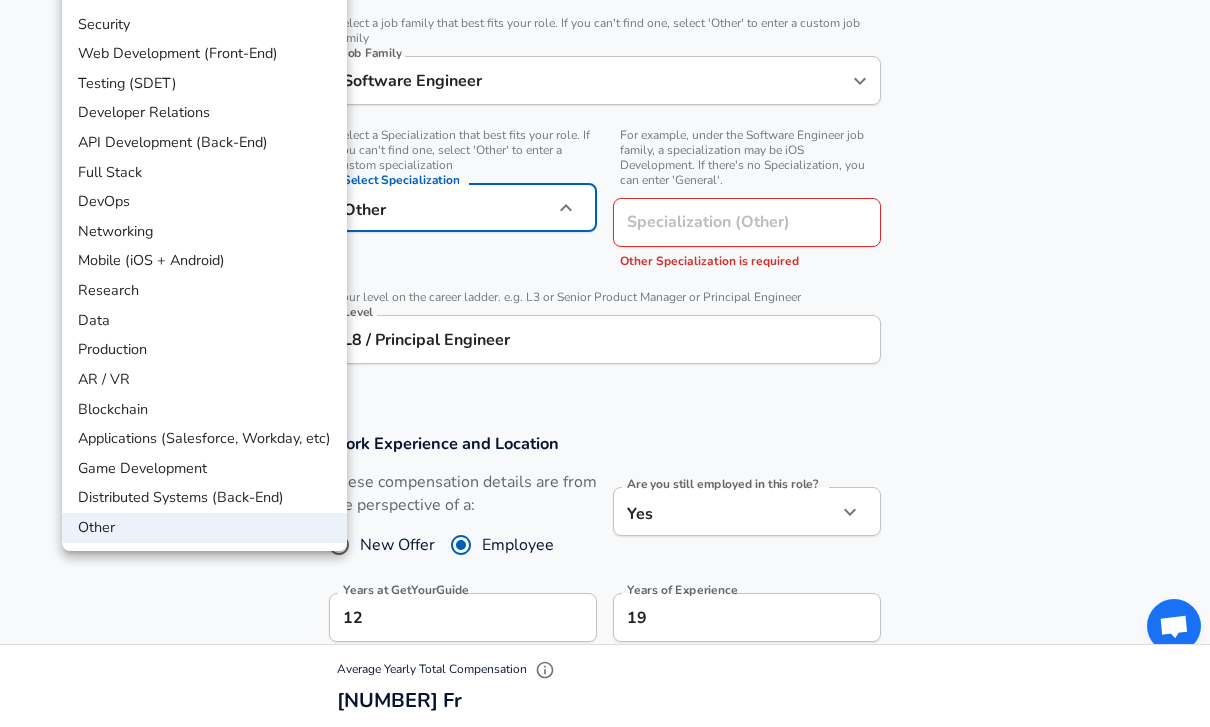 click on "Distributed Systems (Back-End)" at bounding box center (204, 498) 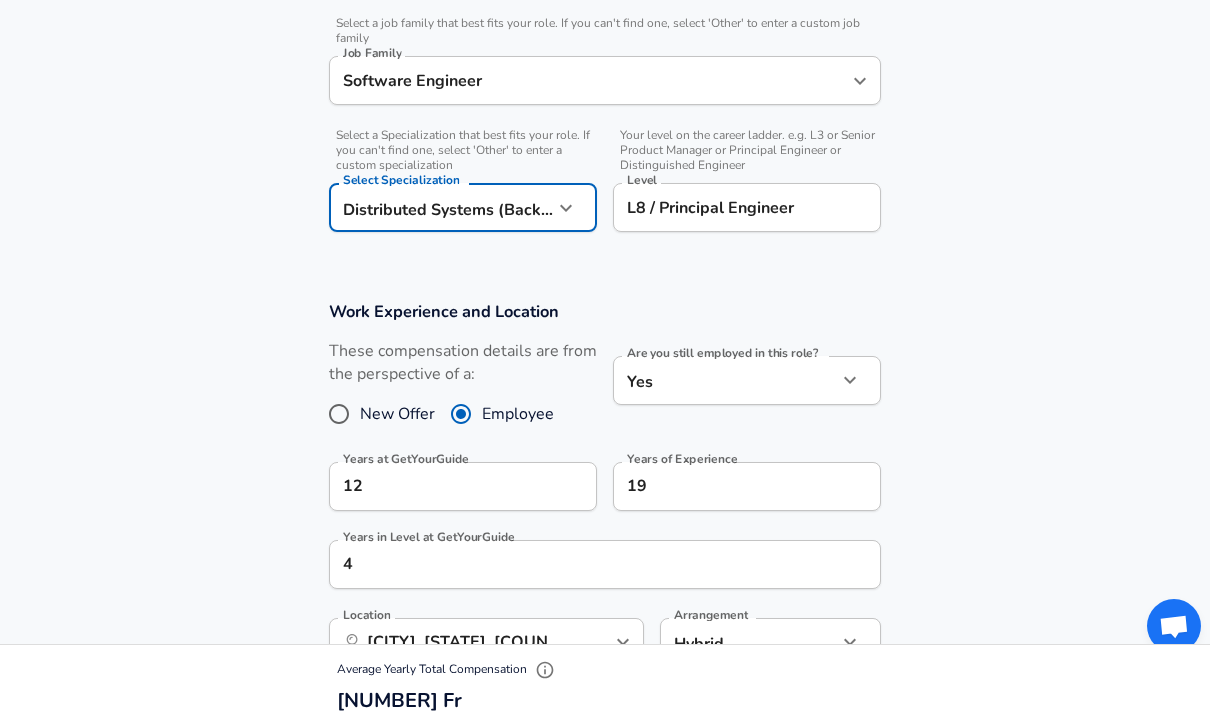 type on "Distributed Systems (Back-End)" 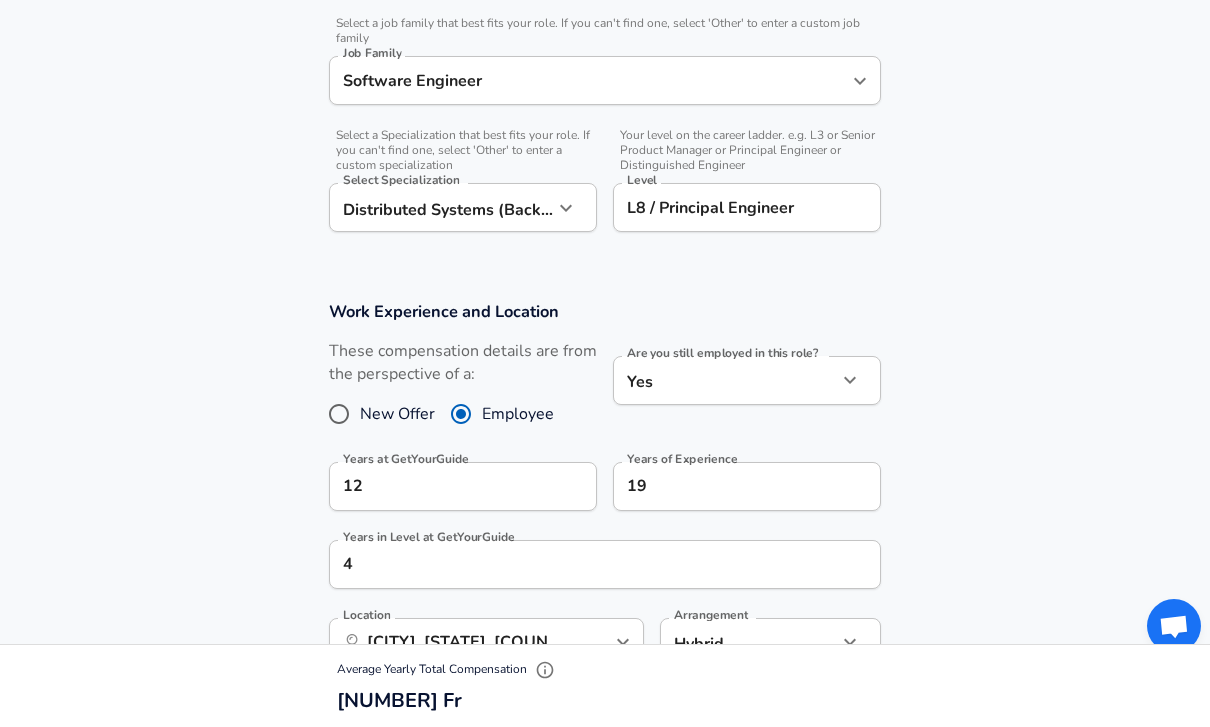 click on "Restart Add Your Salary Upload your offer letter to verify your submission Enhance Privacy and Anonymity Yes Automatically hides specific fields until there are enough submissions to safely display the full details. More Details Based on your submission and the data points that we have already collected, we will automatically hide and anonymize specific fields if there aren't enough data points to remain sufficiently anonymous. Company & Title Information Enter the company you received your offer from Company GetYourGuide Company Select the title that closest resembles your official title. This should be similar to the title that was present on your offer letter. Title Software Engineer Title Select a job family that best fits your role. If you can't find one, select 'Other' to enter a custom job family Job Family Software Engineer Job Family Select Specialization Software Engineer Specialization Level Level" at bounding box center (605, -319) 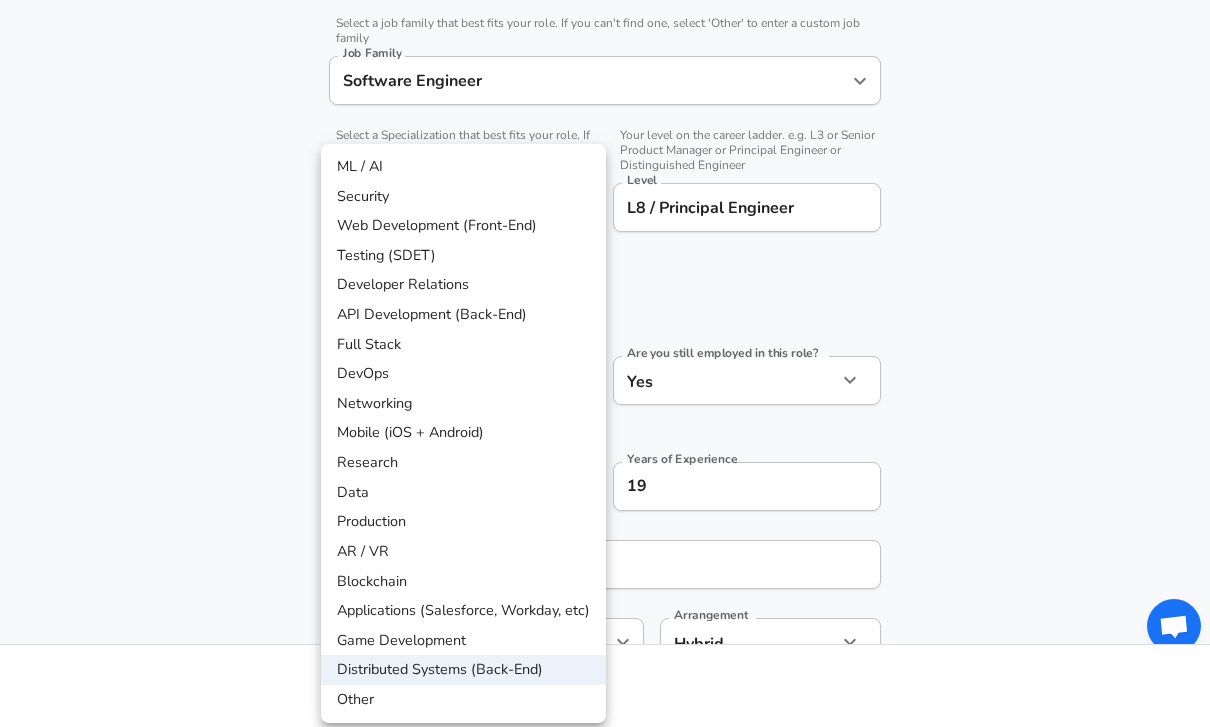 click at bounding box center [605, 363] 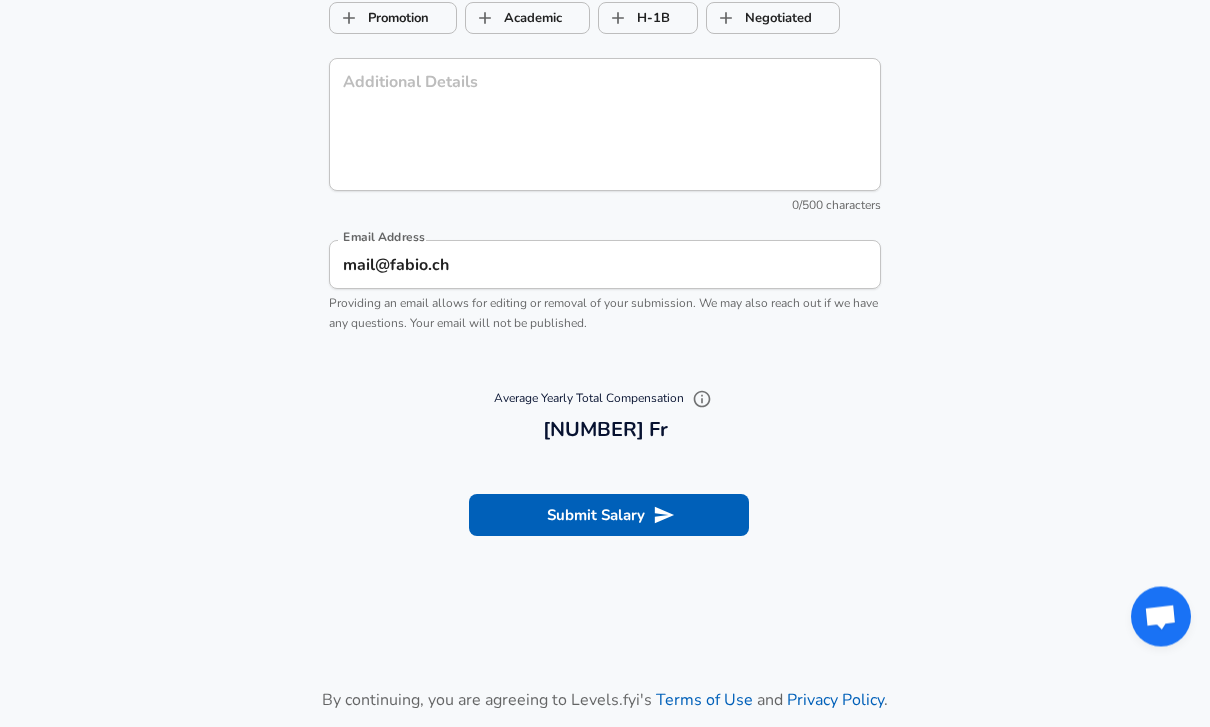 click on "Submit Salary" at bounding box center [609, 516] 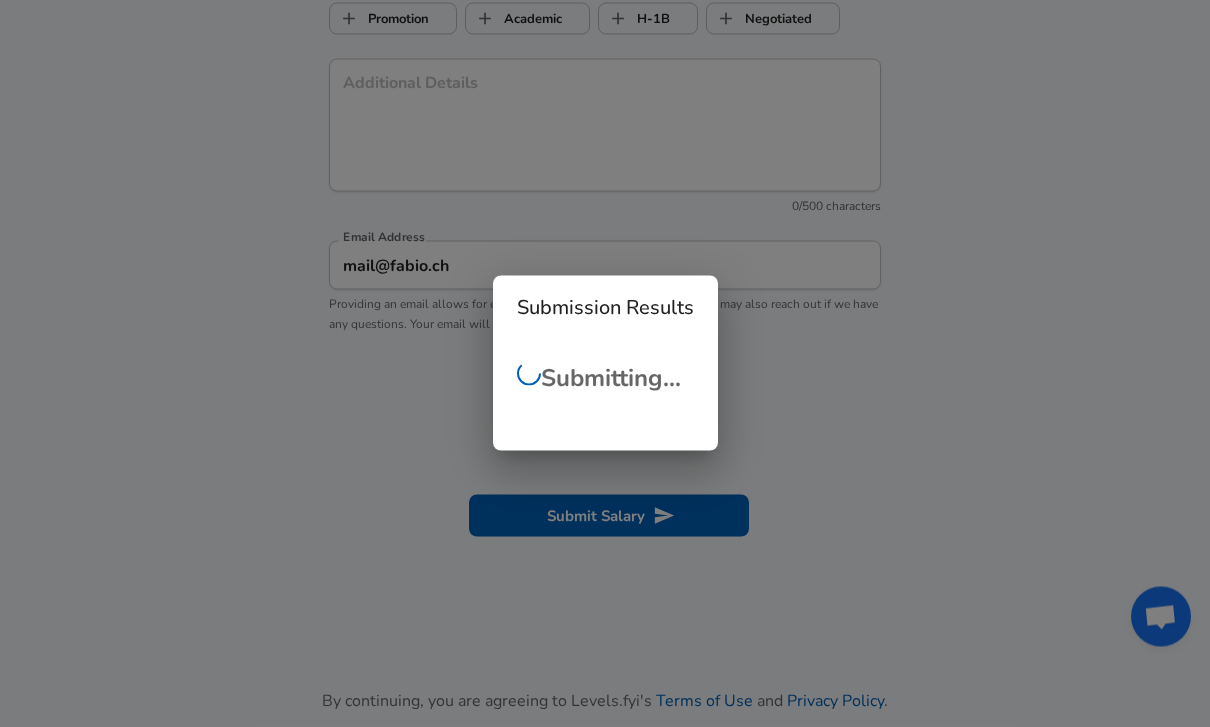 scroll, scrollTop: 2164, scrollLeft: 0, axis: vertical 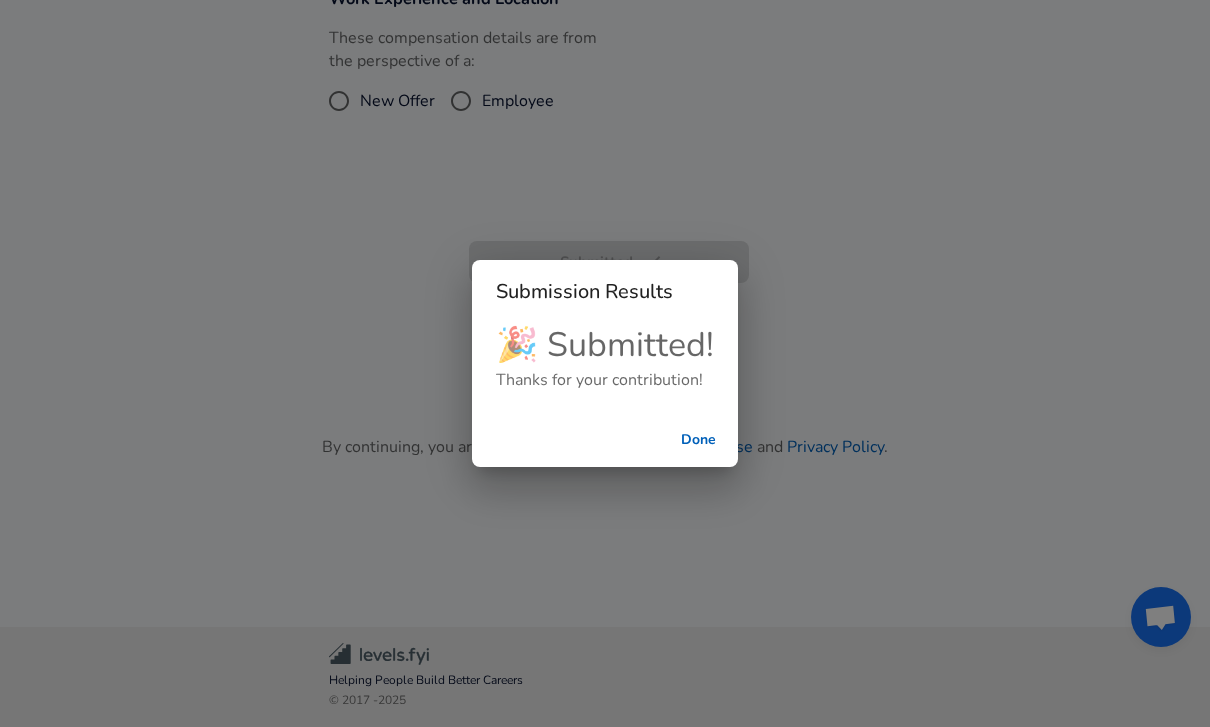 checkbox on "false" 